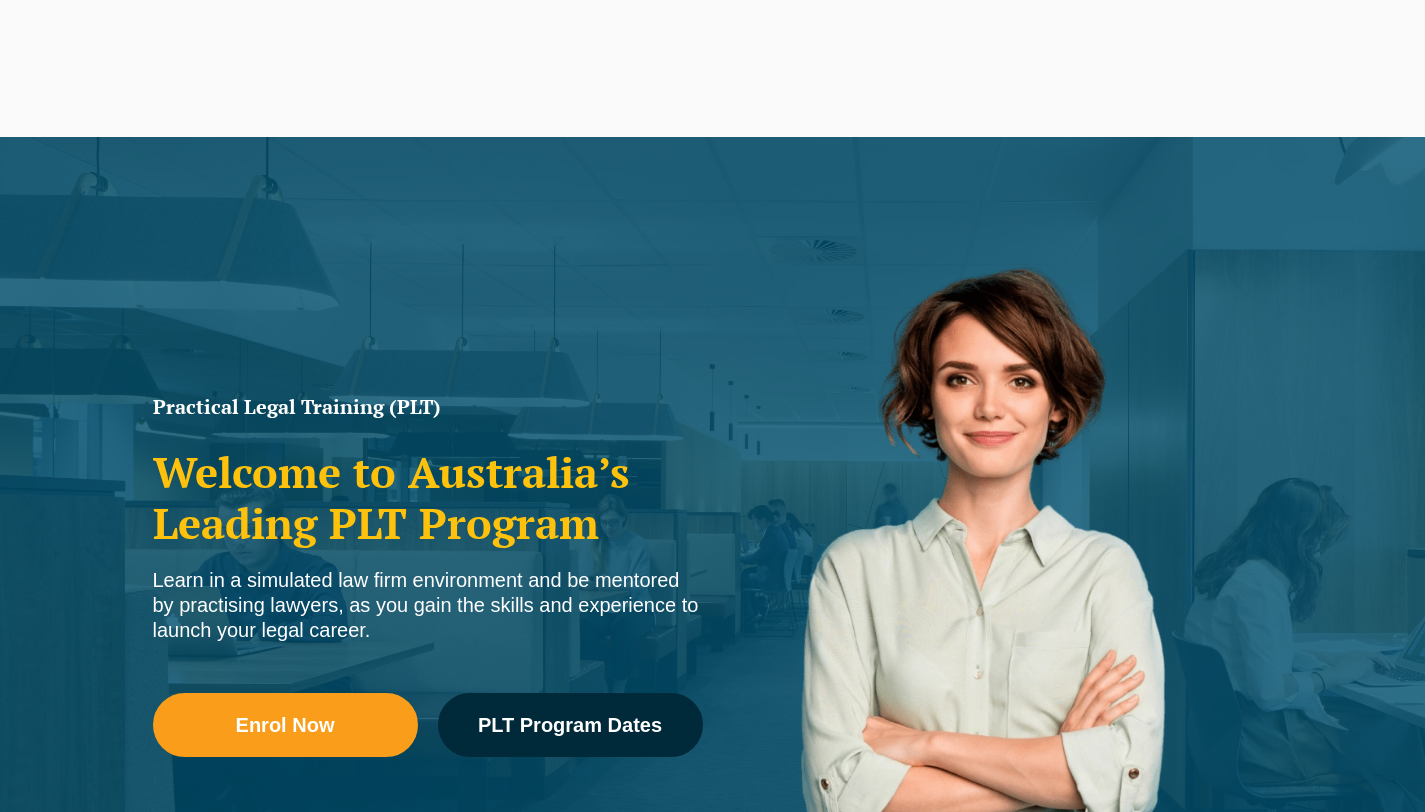scroll, scrollTop: 0, scrollLeft: 0, axis: both 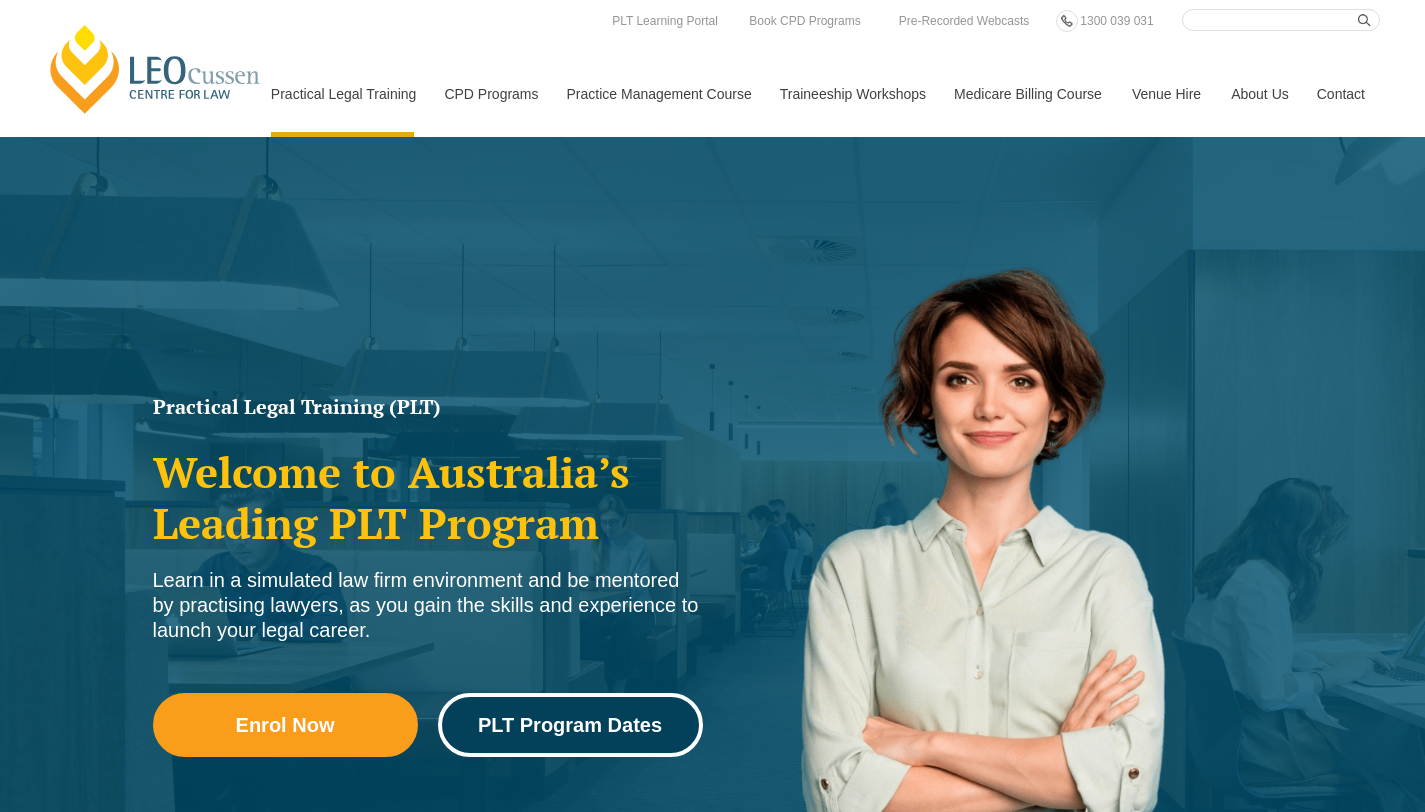 click on "PLT Program Dates" at bounding box center [570, 725] 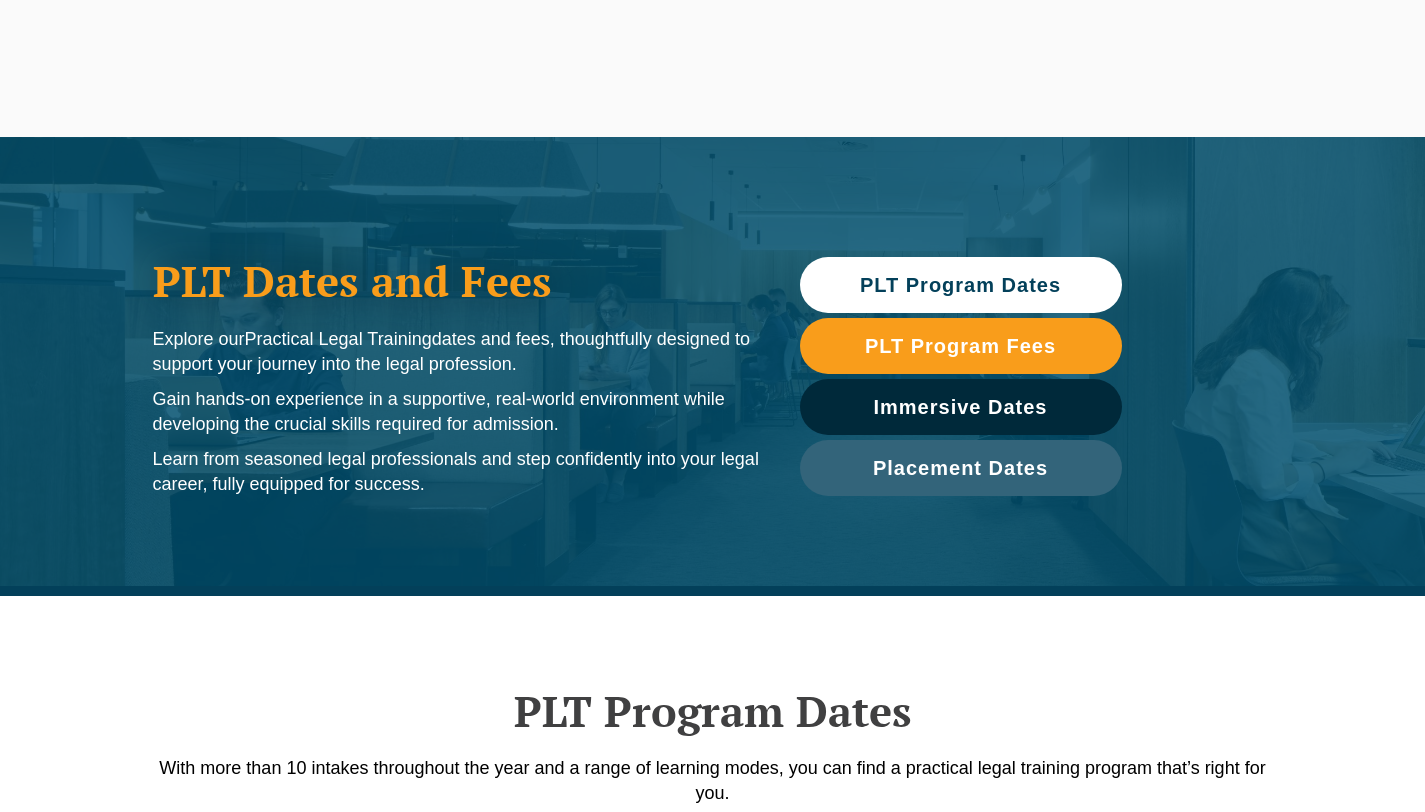 scroll, scrollTop: 0, scrollLeft: 0, axis: both 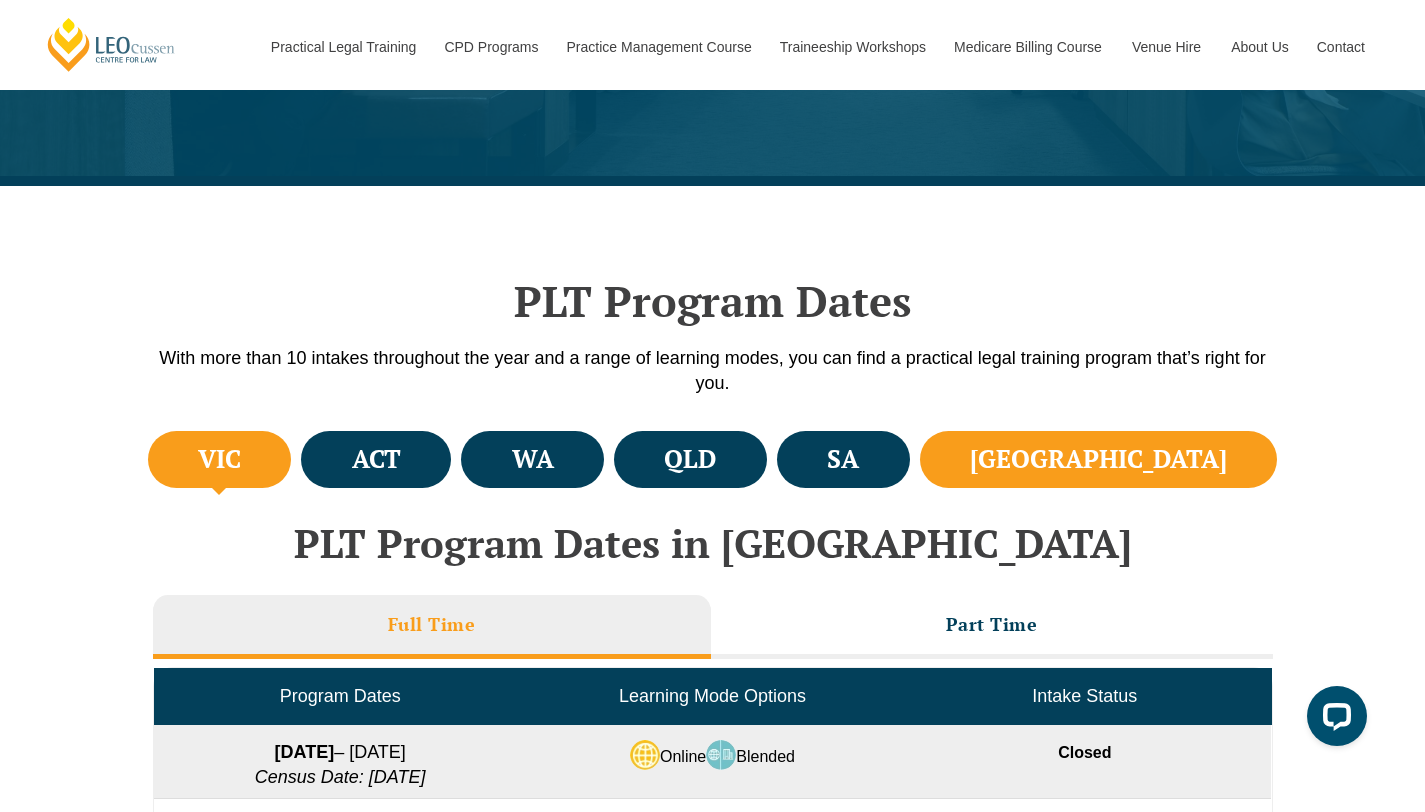 click on "NSW" at bounding box center [1099, 459] 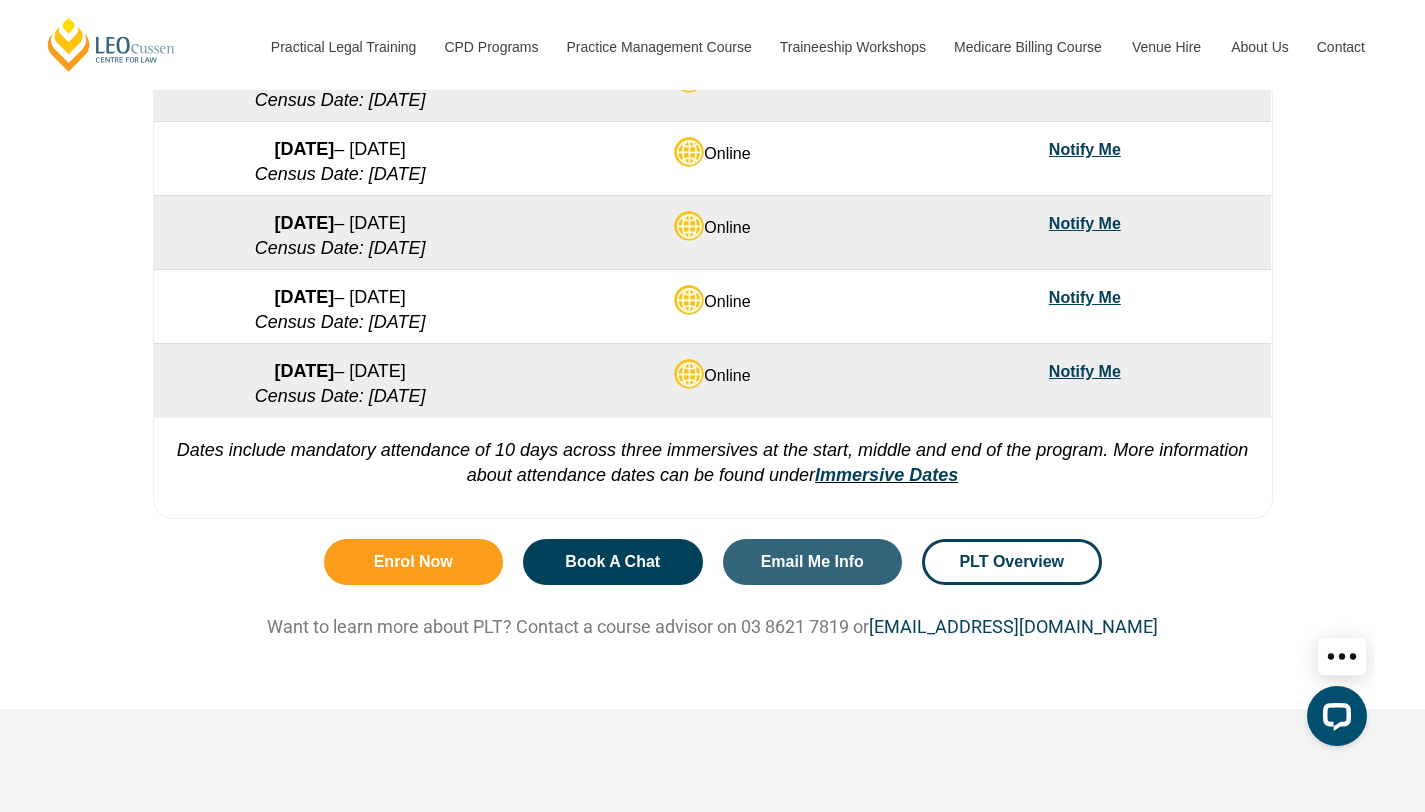 scroll, scrollTop: 2172, scrollLeft: 0, axis: vertical 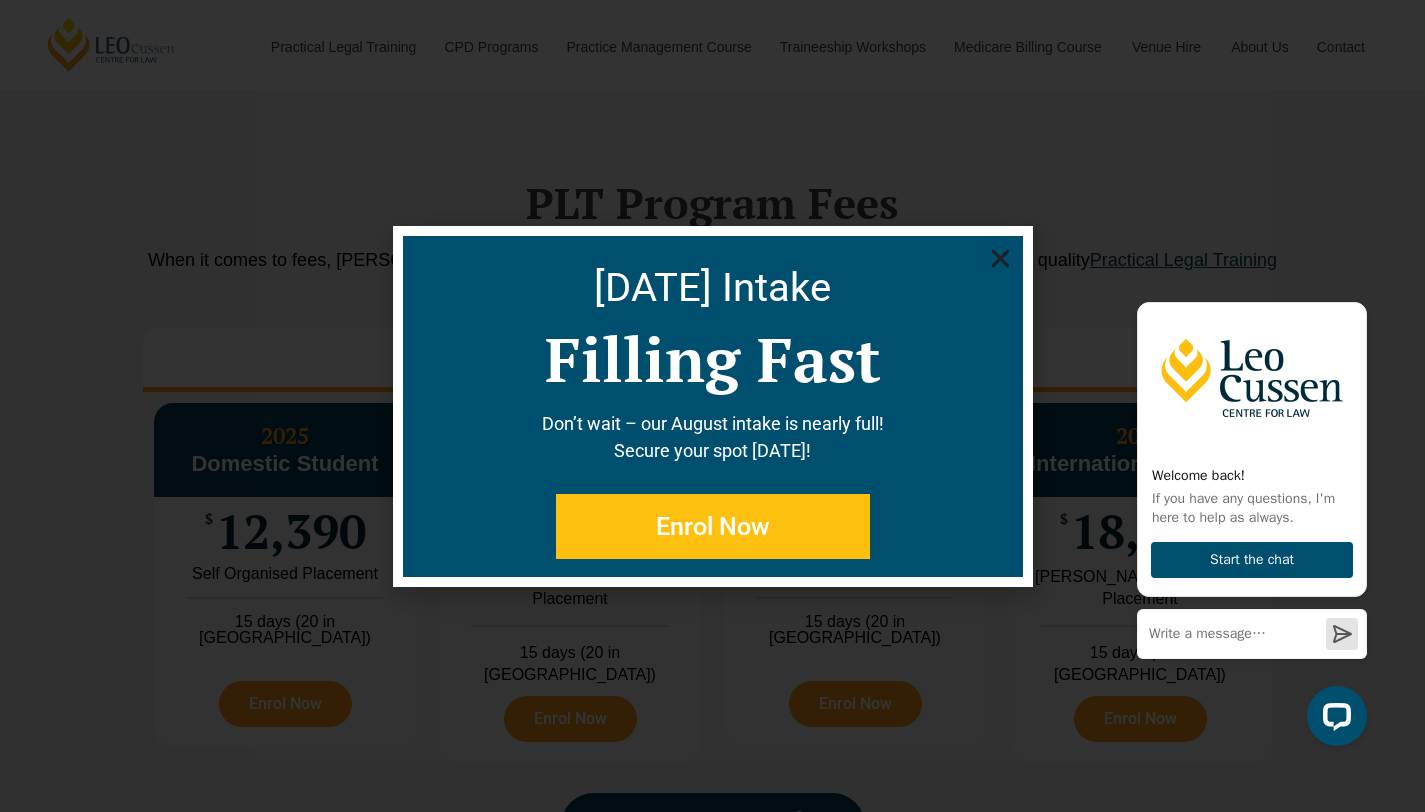 click 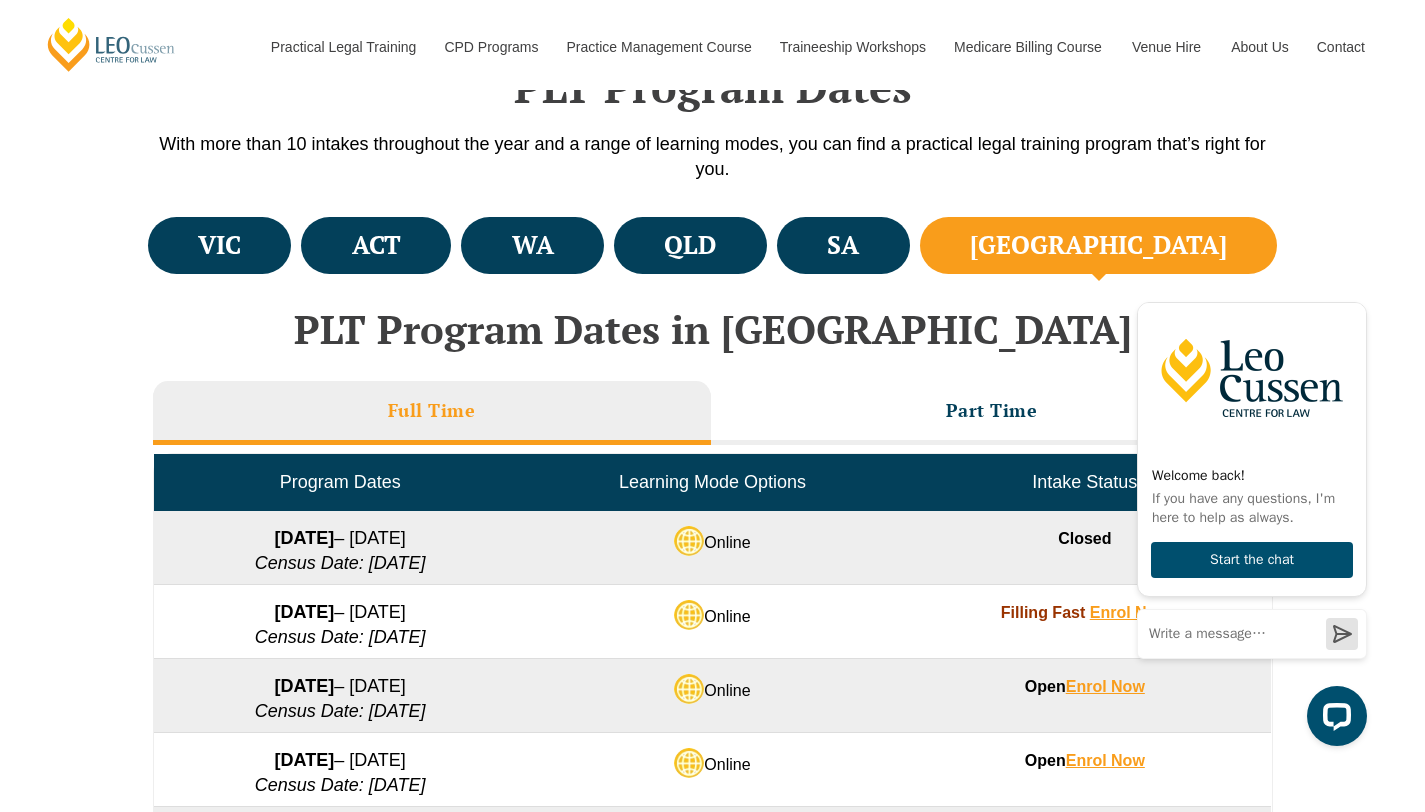 scroll, scrollTop: 463, scrollLeft: 0, axis: vertical 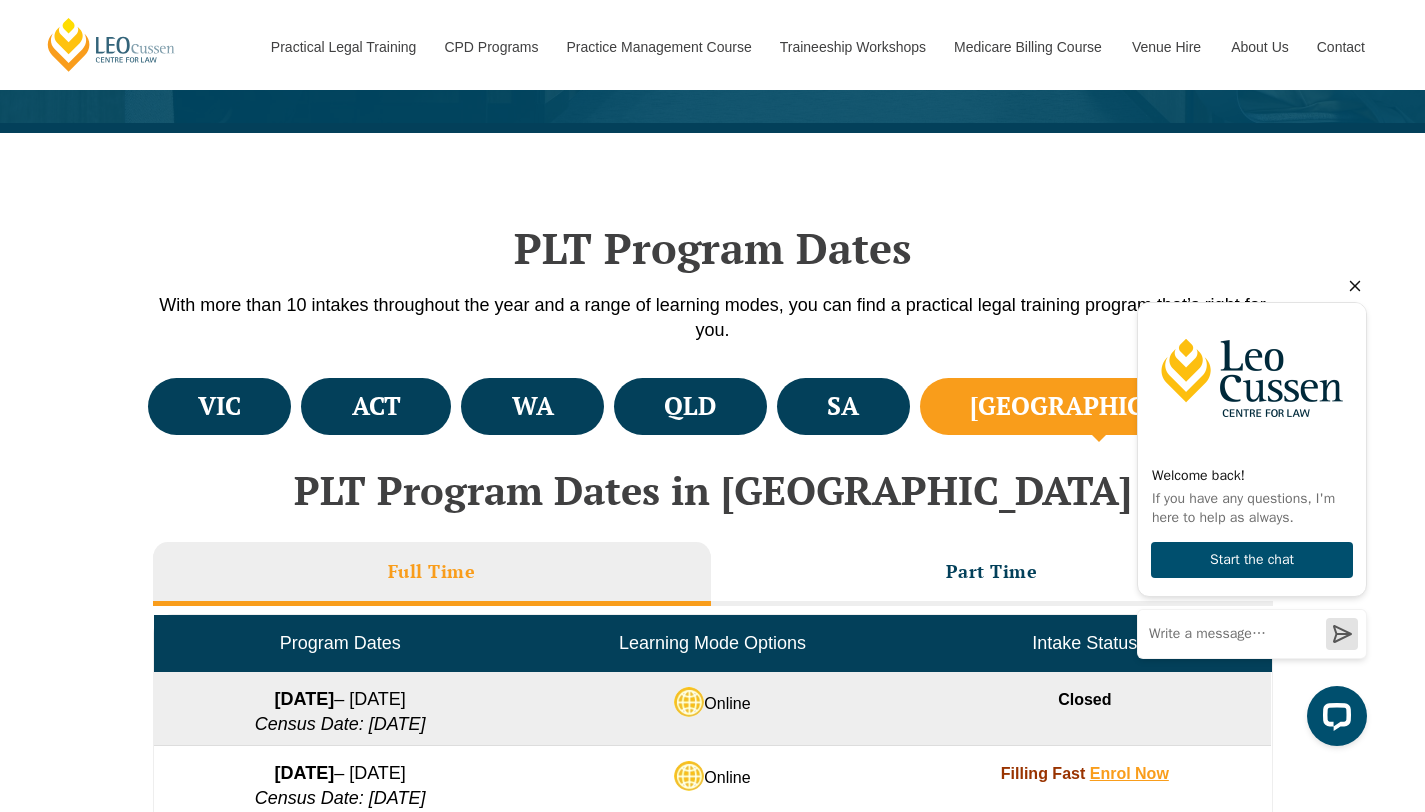 click 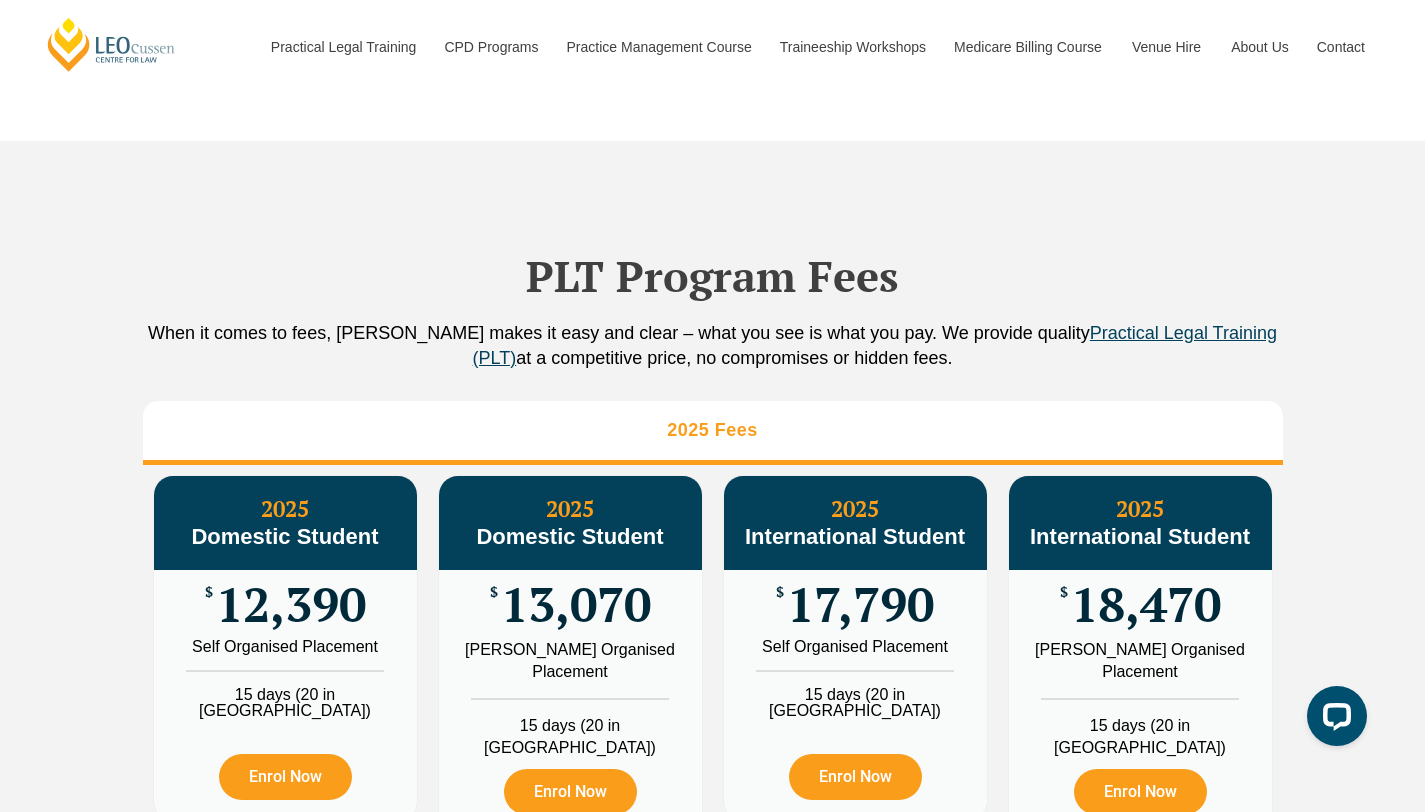 scroll, scrollTop: 2315, scrollLeft: 0, axis: vertical 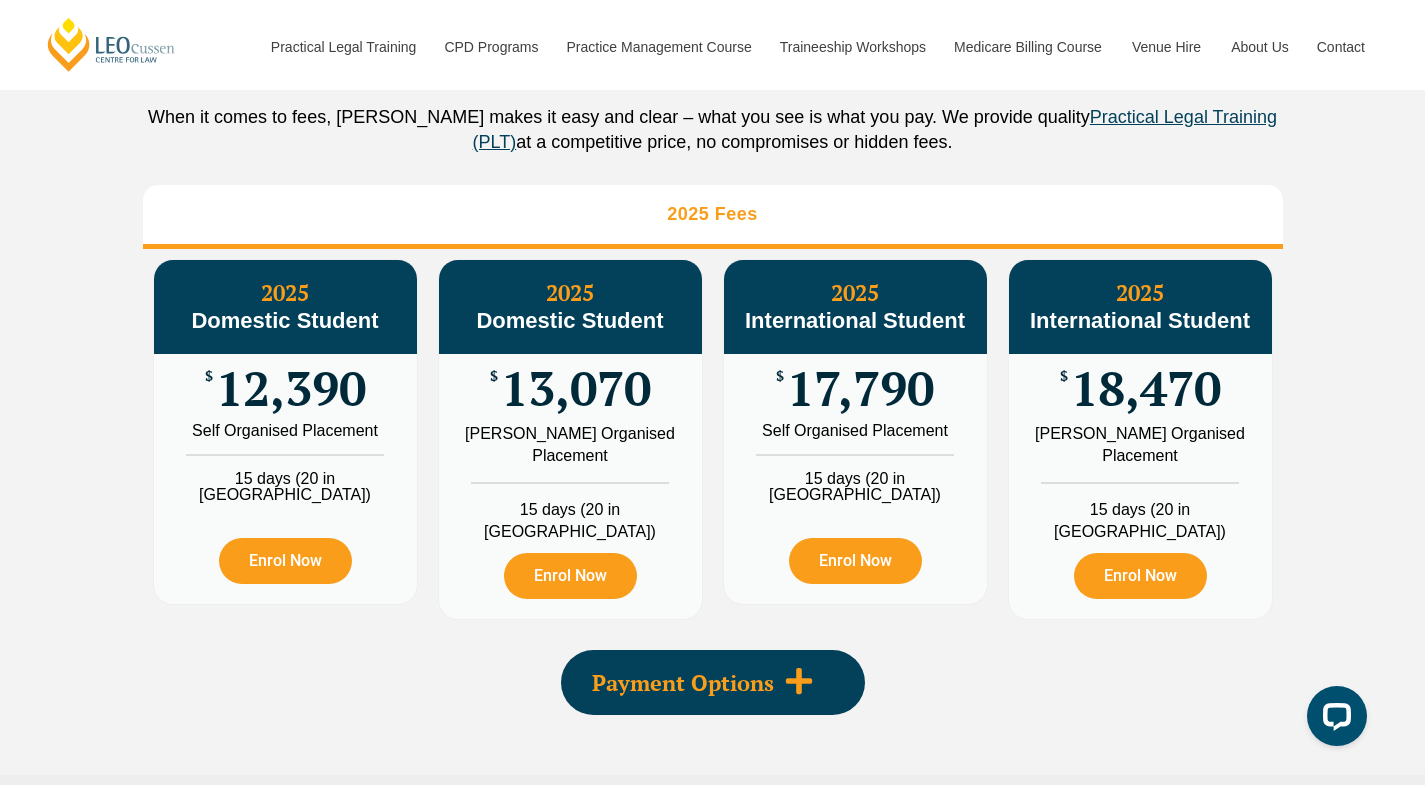 click 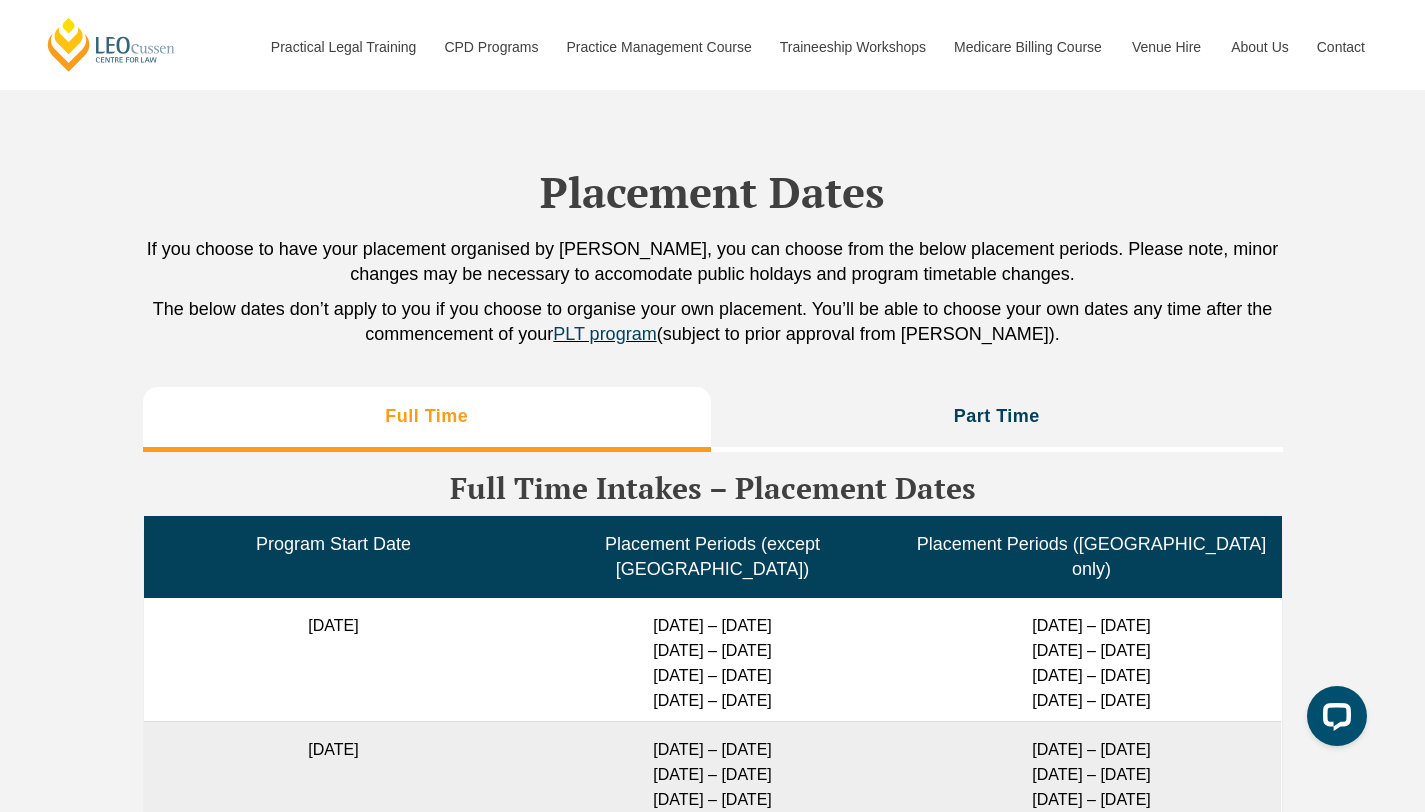 scroll, scrollTop: 5014, scrollLeft: 0, axis: vertical 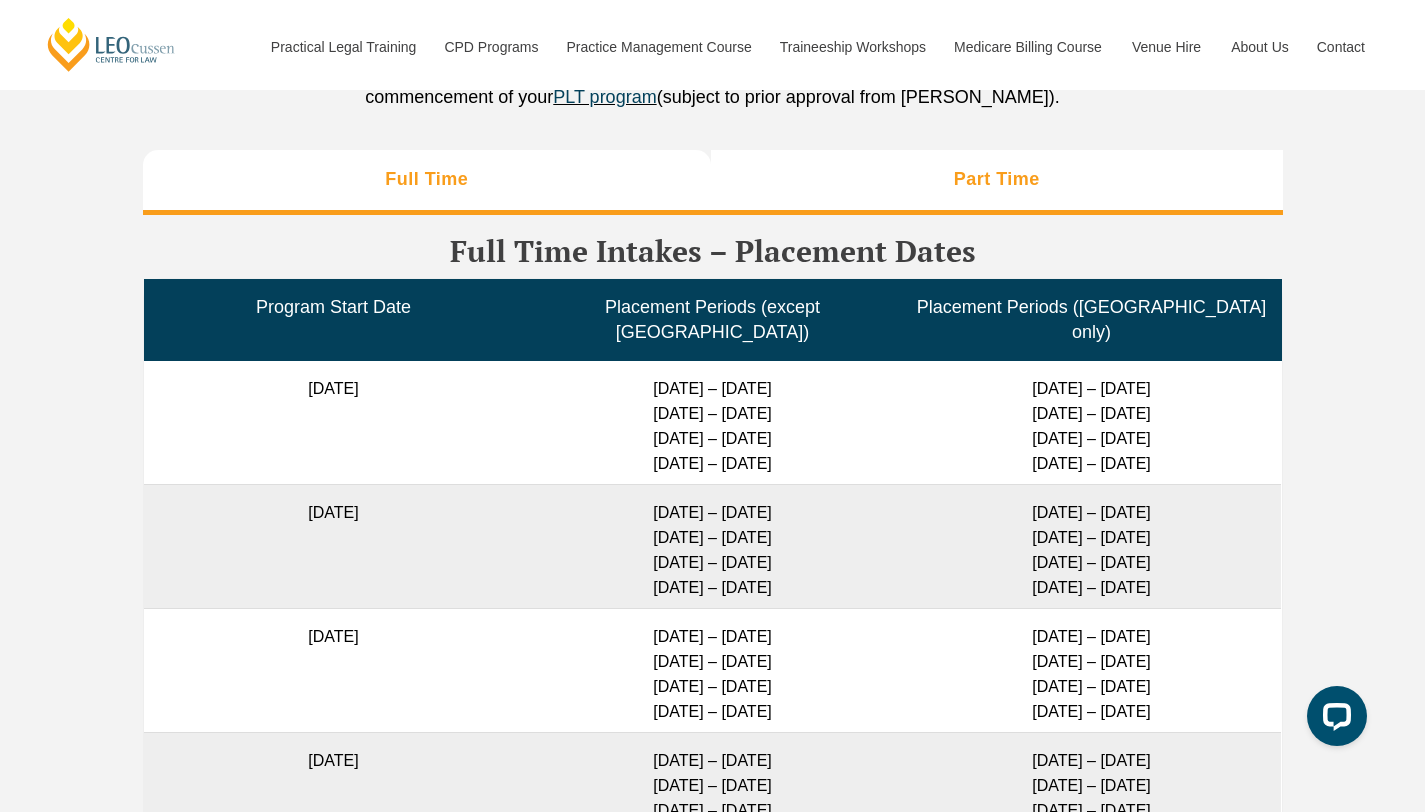 click on "Part Time" at bounding box center (997, 179) 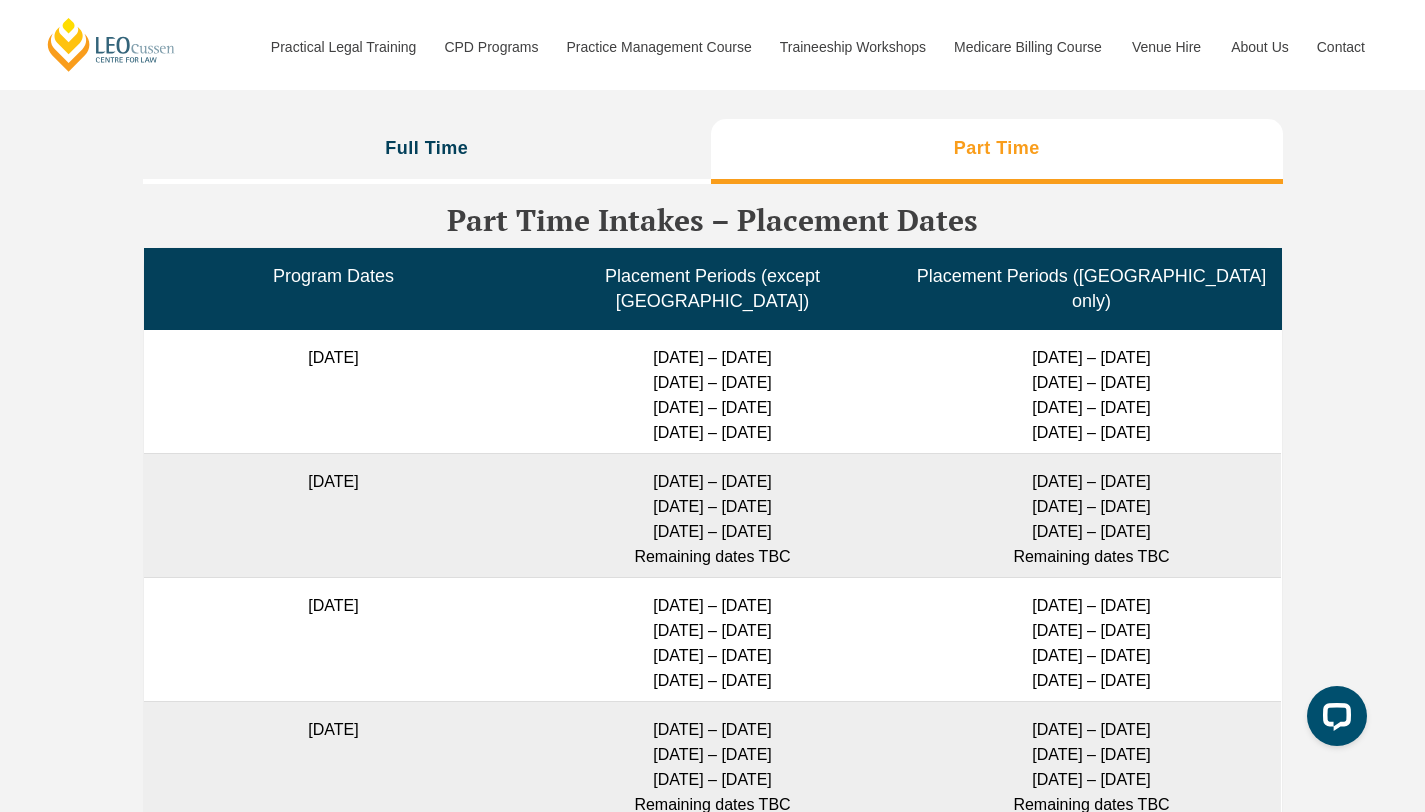 scroll, scrollTop: 5017, scrollLeft: 0, axis: vertical 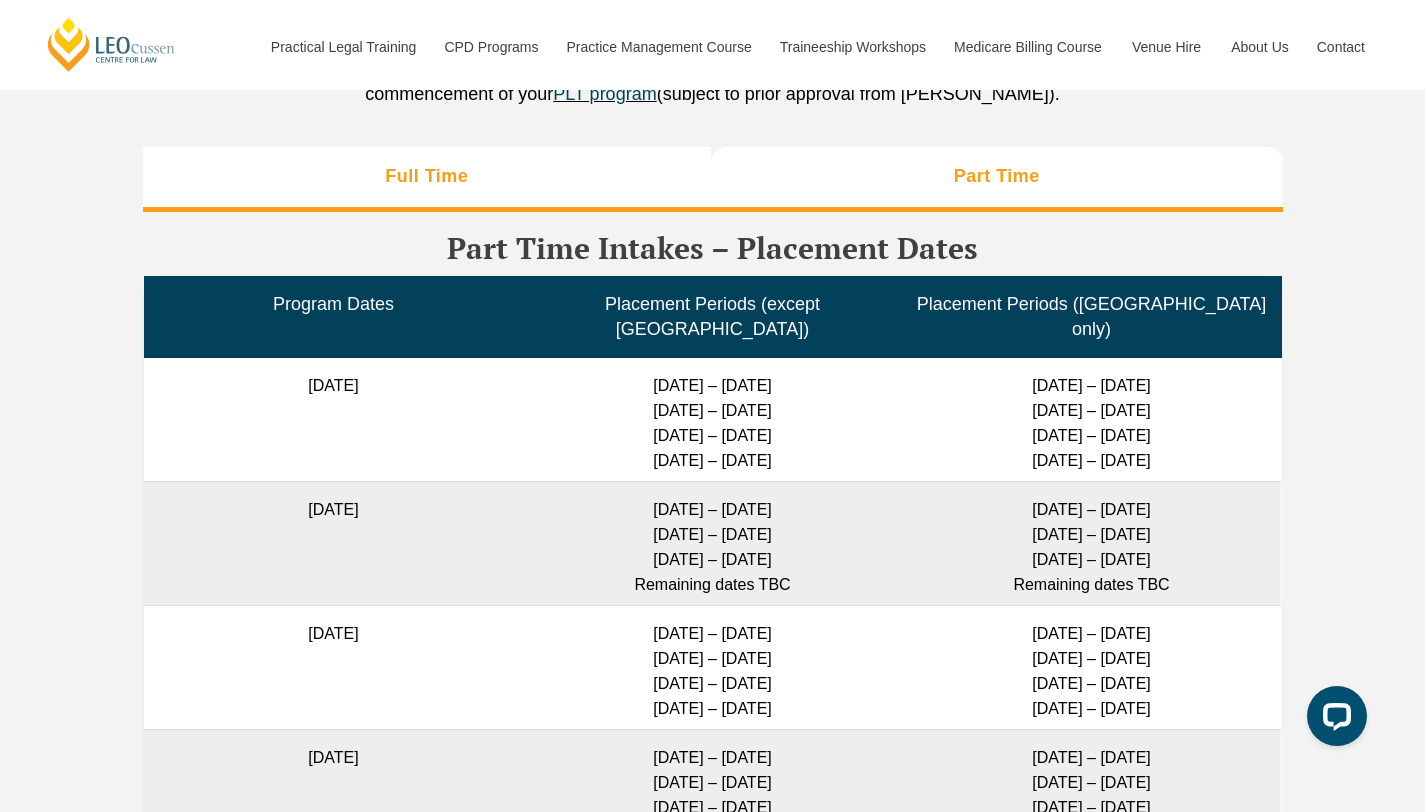 click on "Full Time" at bounding box center (427, 179) 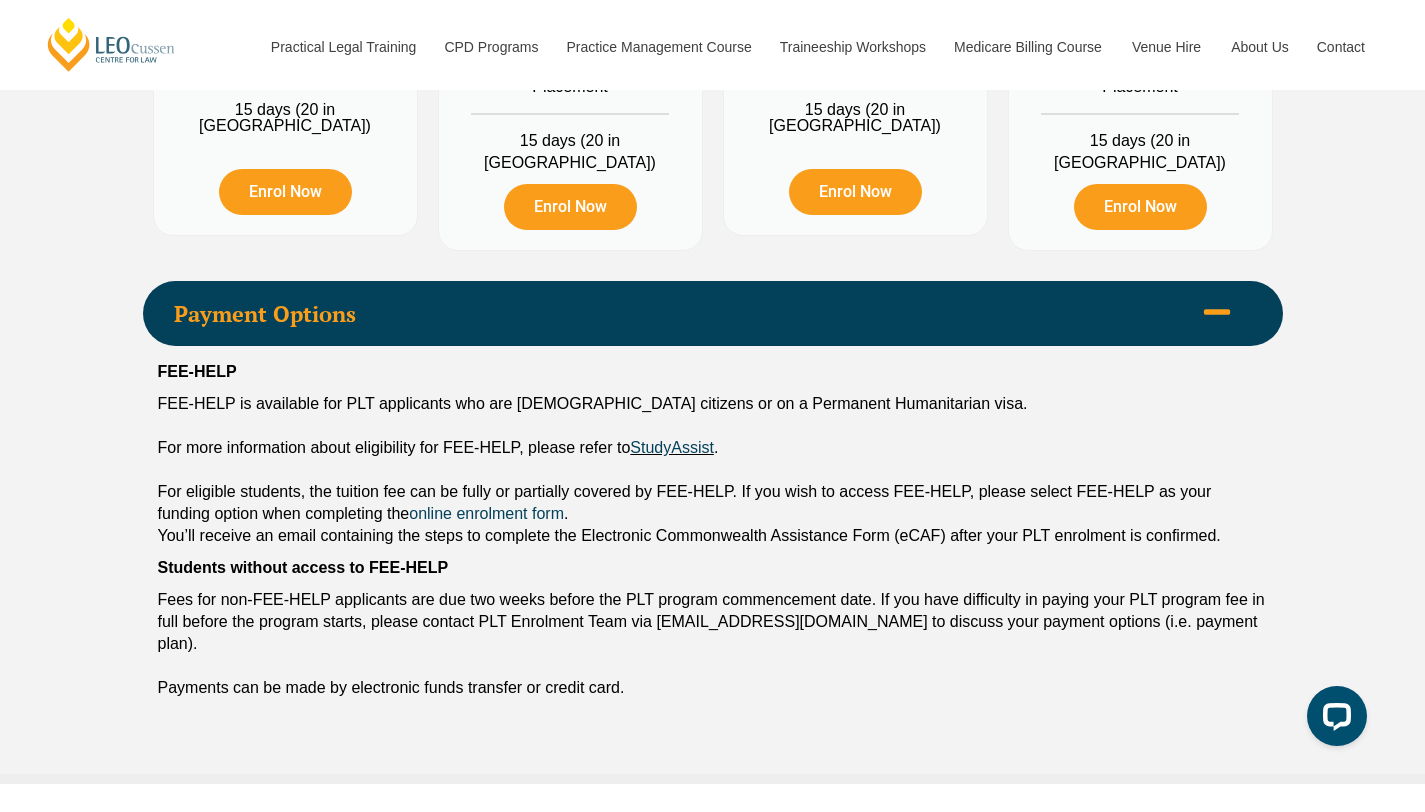 scroll, scrollTop: 2235, scrollLeft: 0, axis: vertical 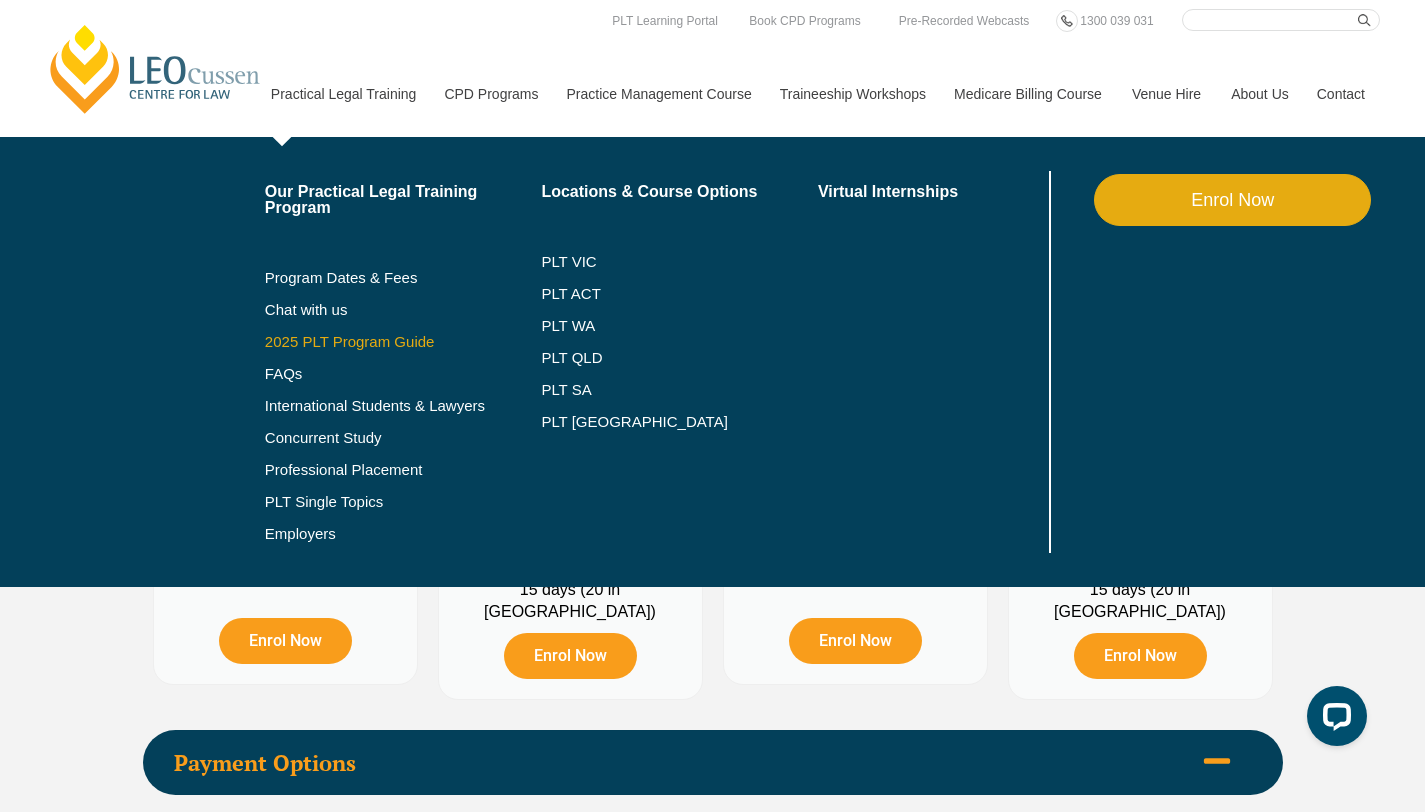 click on "2025 PLT Program Guide" at bounding box center [378, 342] 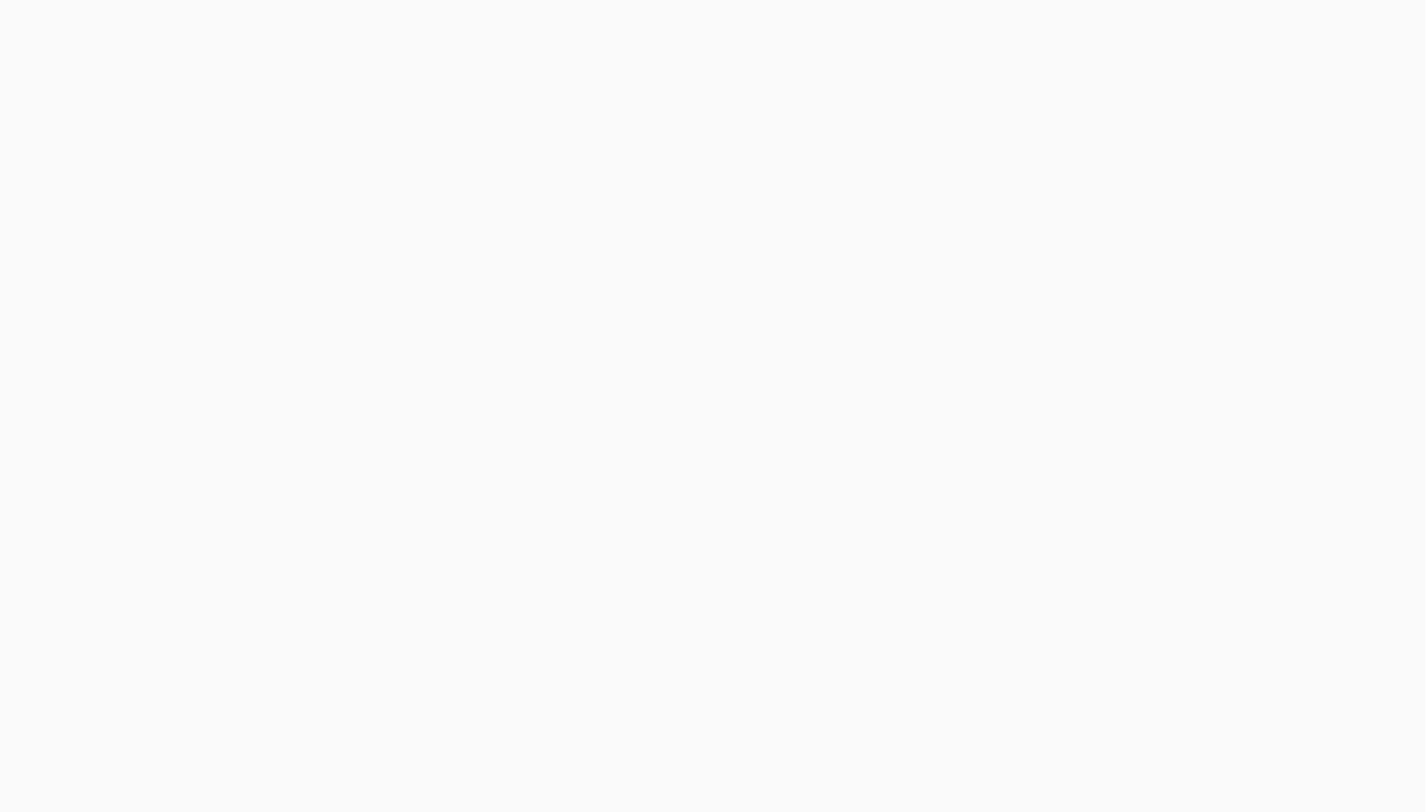 scroll, scrollTop: 0, scrollLeft: 0, axis: both 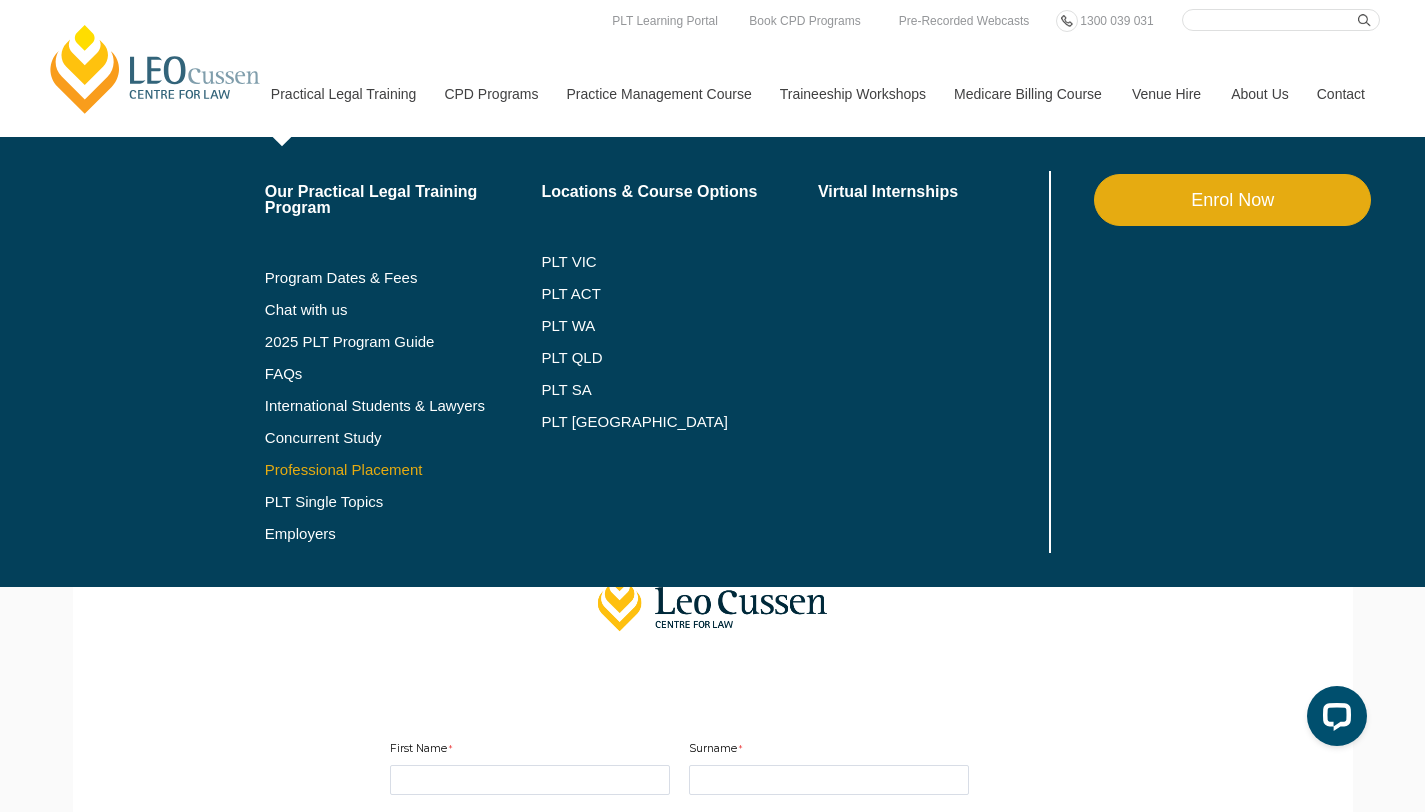 click on "Professional Placement" at bounding box center [403, 470] 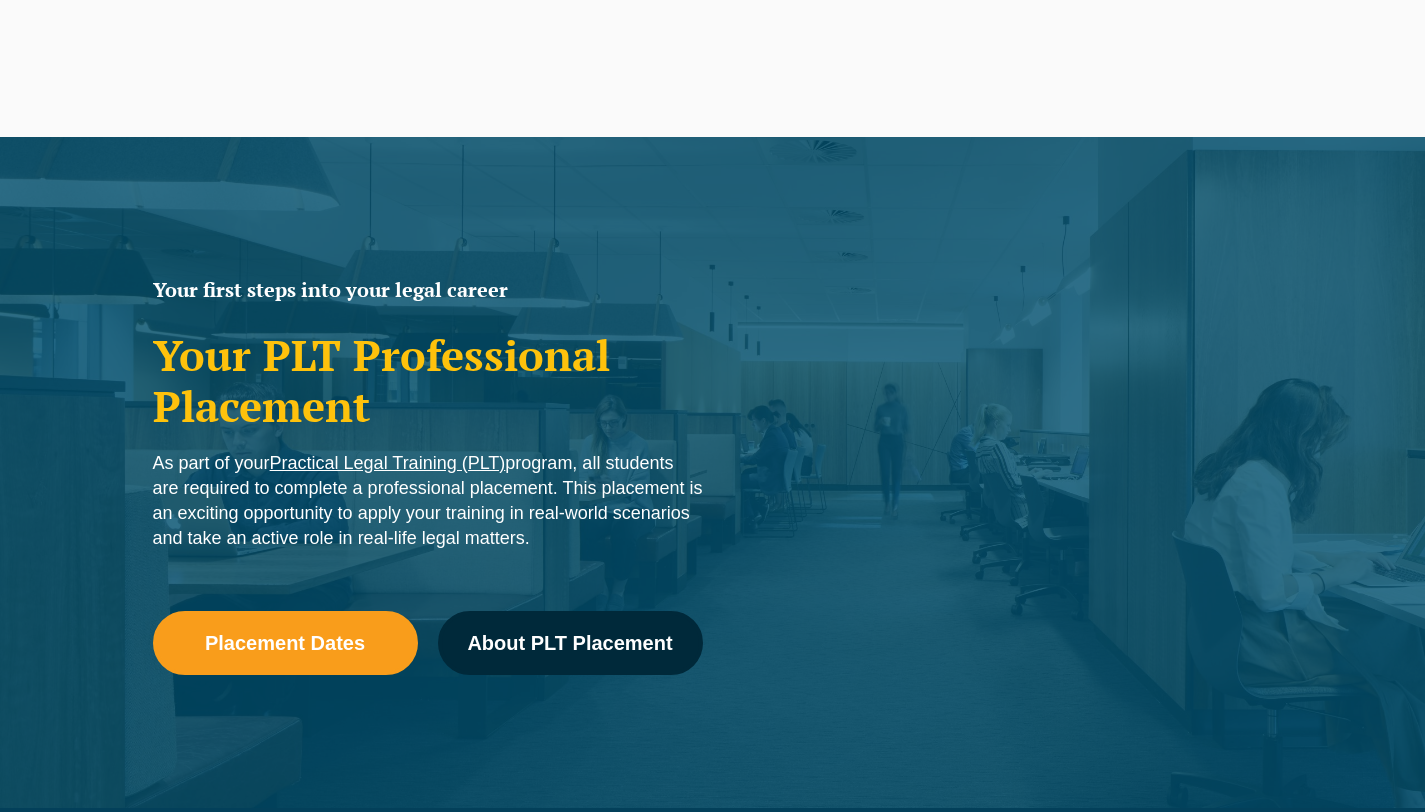 scroll, scrollTop: 0, scrollLeft: 0, axis: both 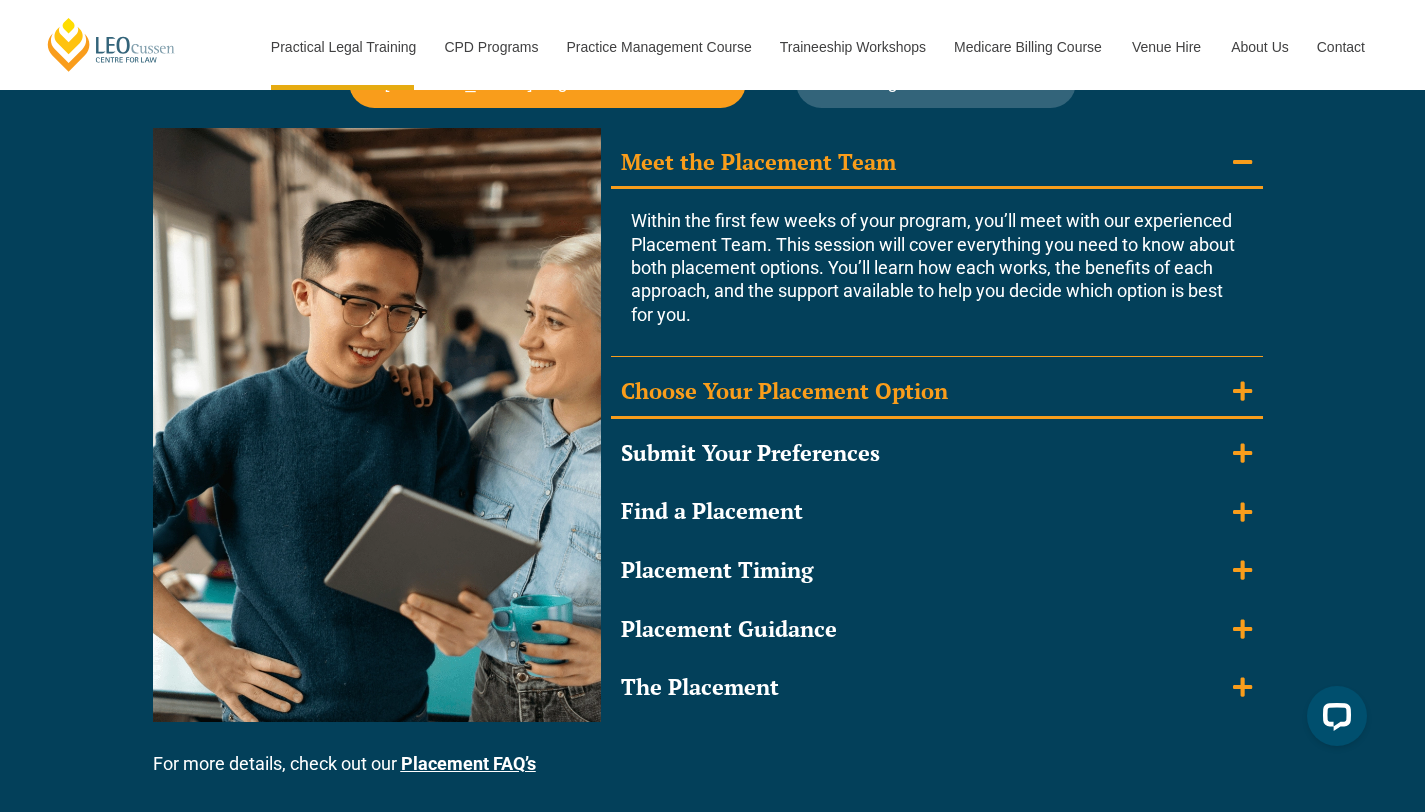 click on "Choose Your Placement Option" at bounding box center [784, 391] 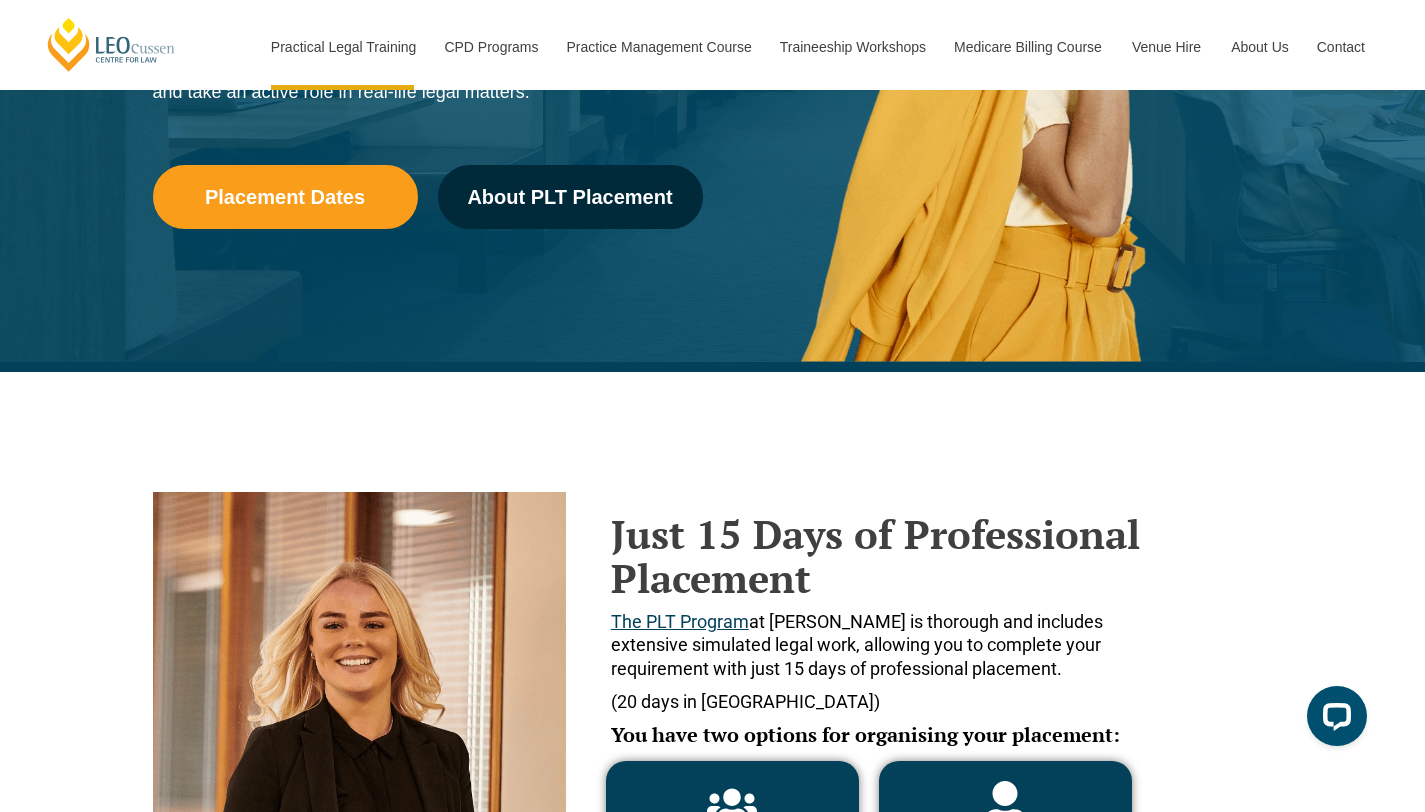 scroll, scrollTop: 0, scrollLeft: 0, axis: both 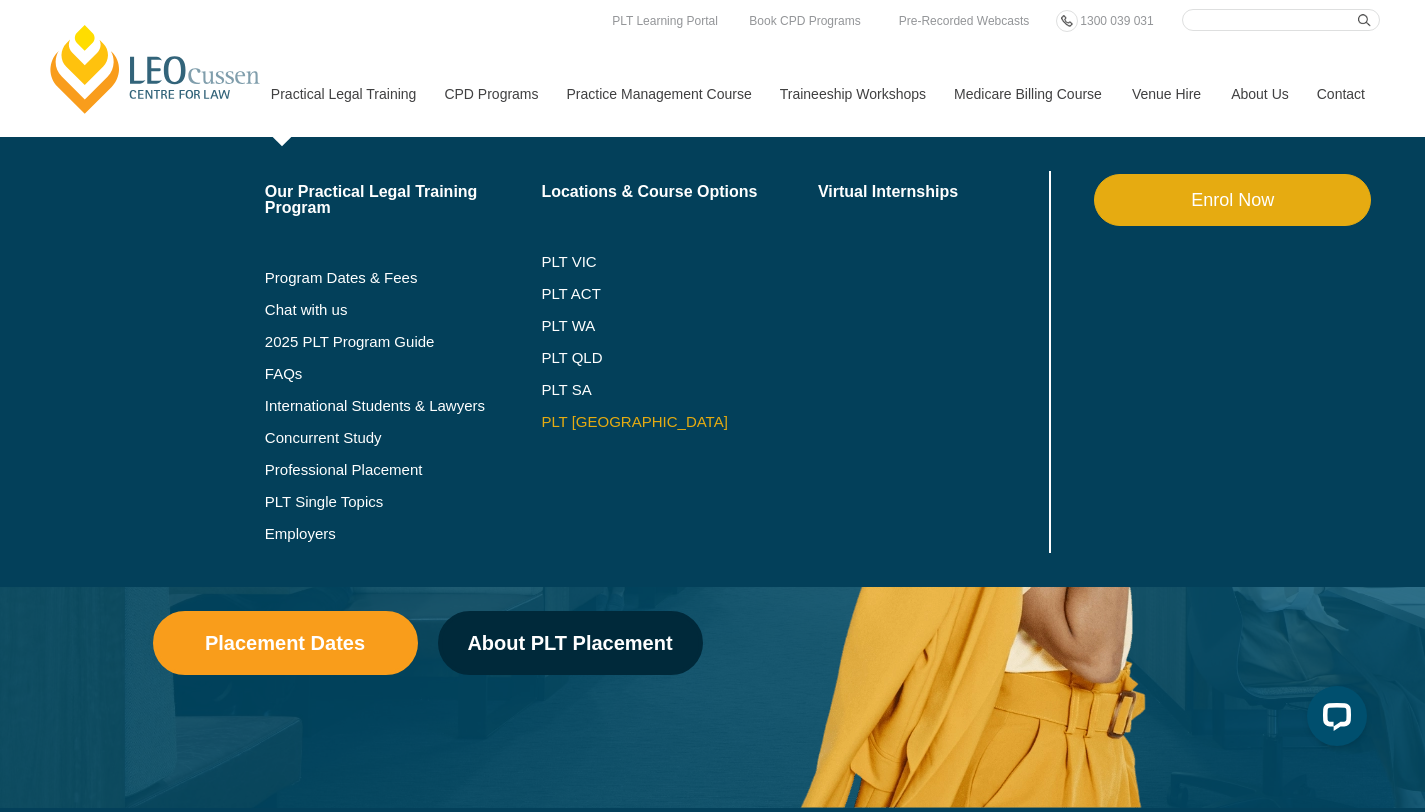 click on "PLT [GEOGRAPHIC_DATA]" at bounding box center [679, 422] 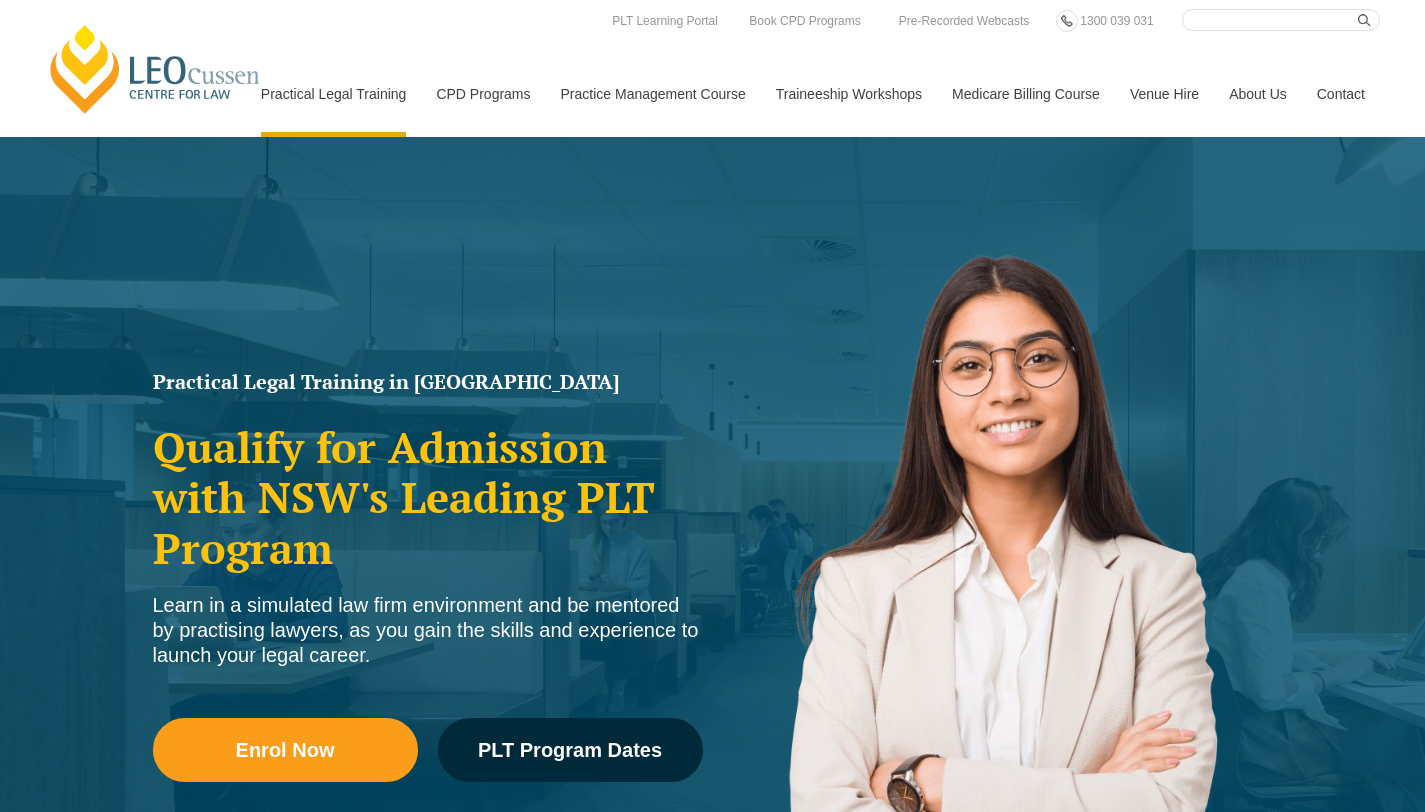 scroll, scrollTop: 0, scrollLeft: 0, axis: both 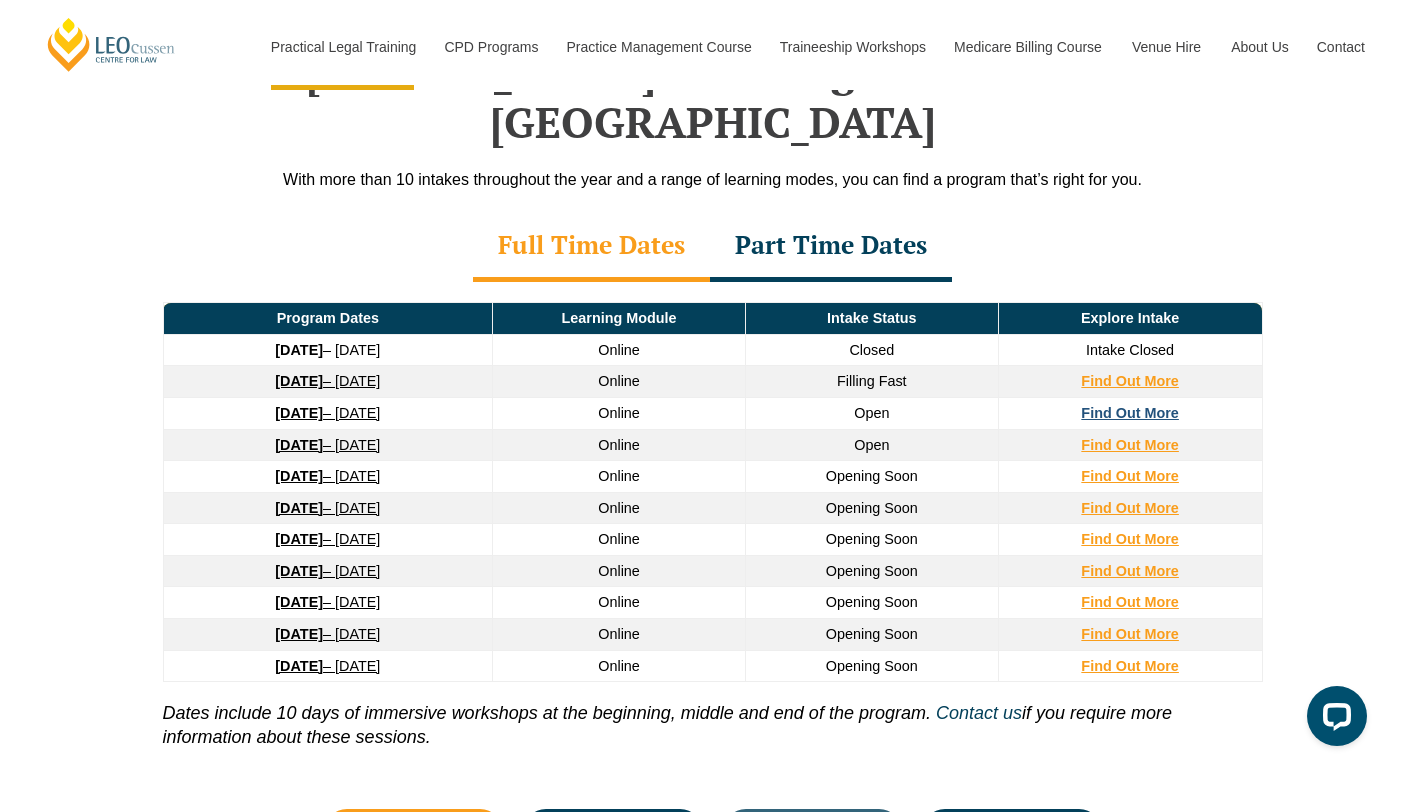 click on "Find Out More" at bounding box center (1130, 413) 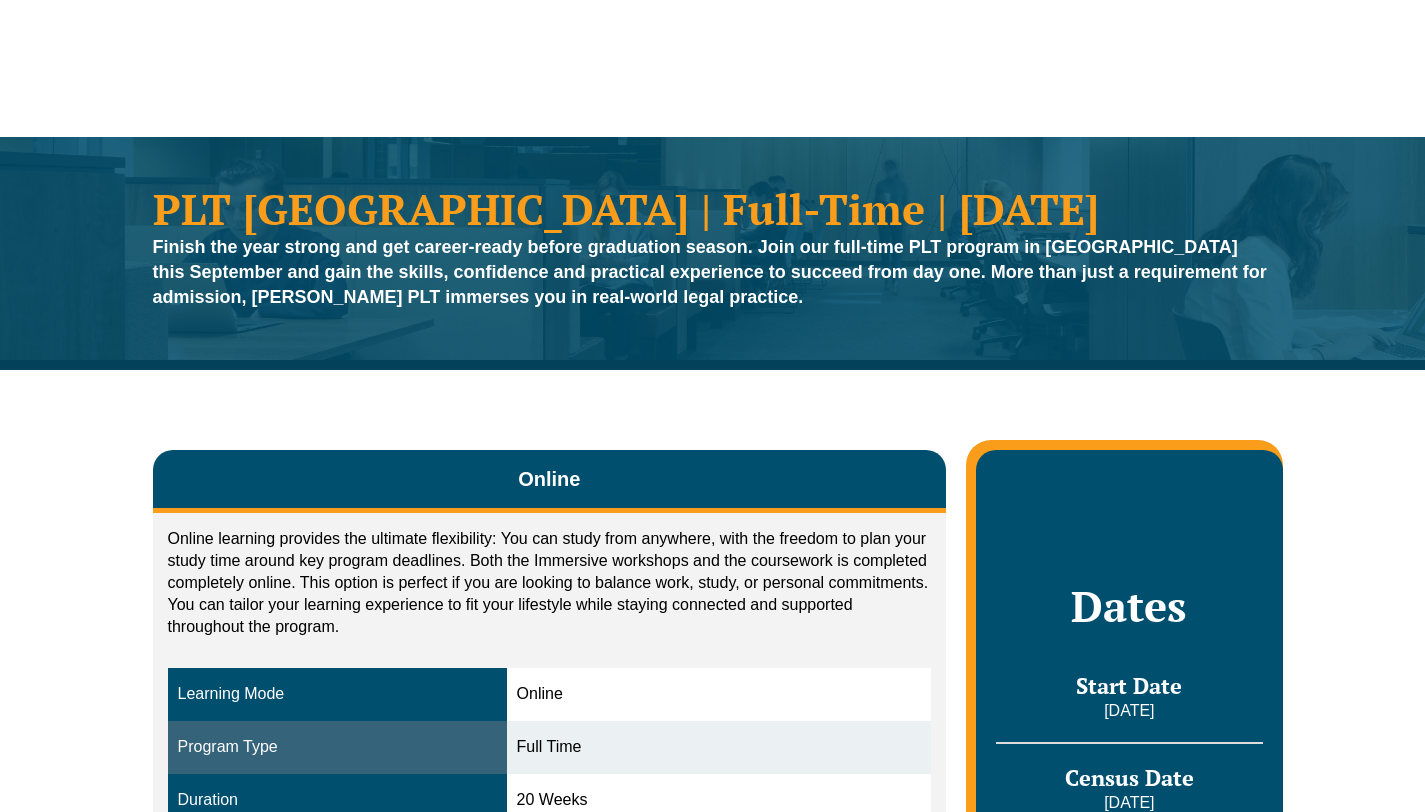 scroll, scrollTop: 0, scrollLeft: 0, axis: both 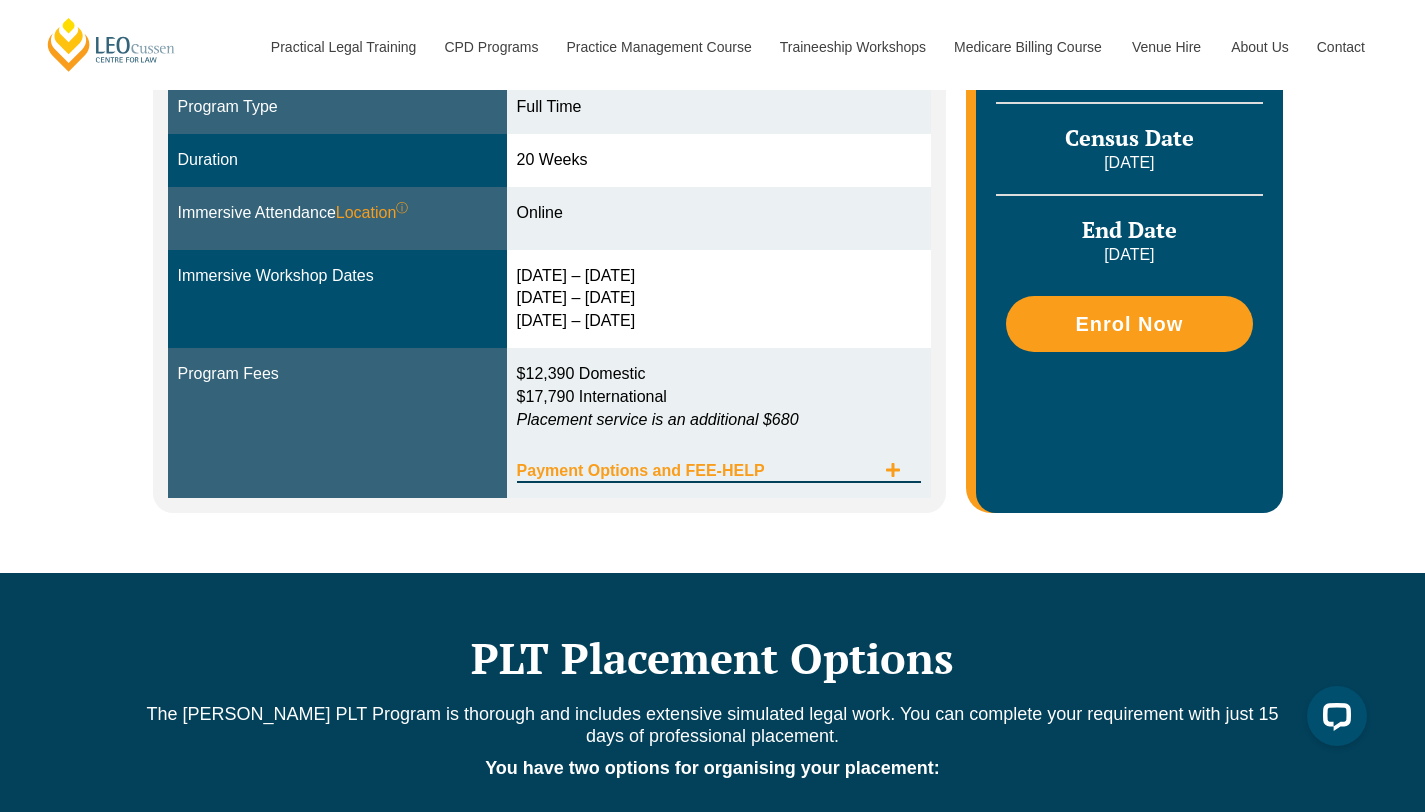 click at bounding box center (893, 471) 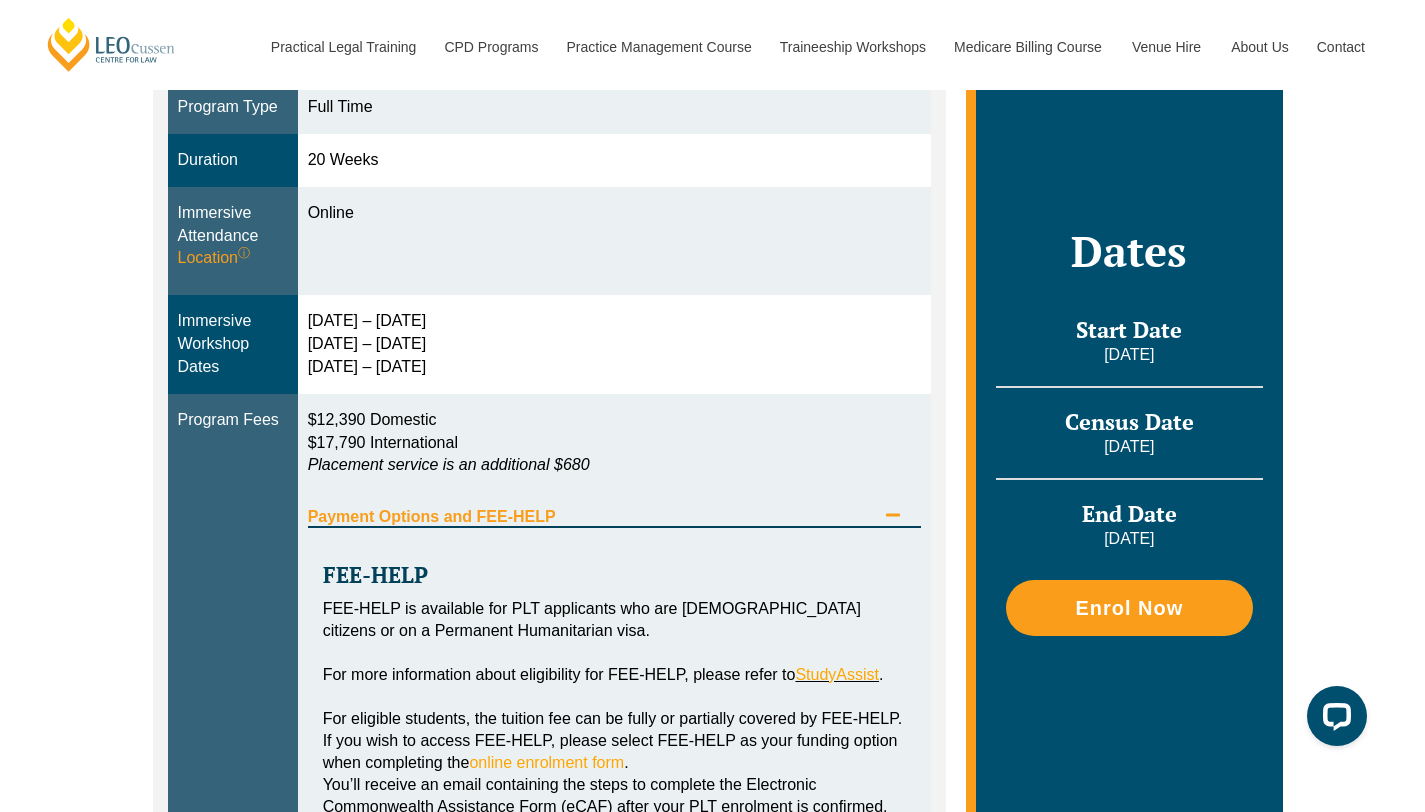 scroll, scrollTop: 824, scrollLeft: 0, axis: vertical 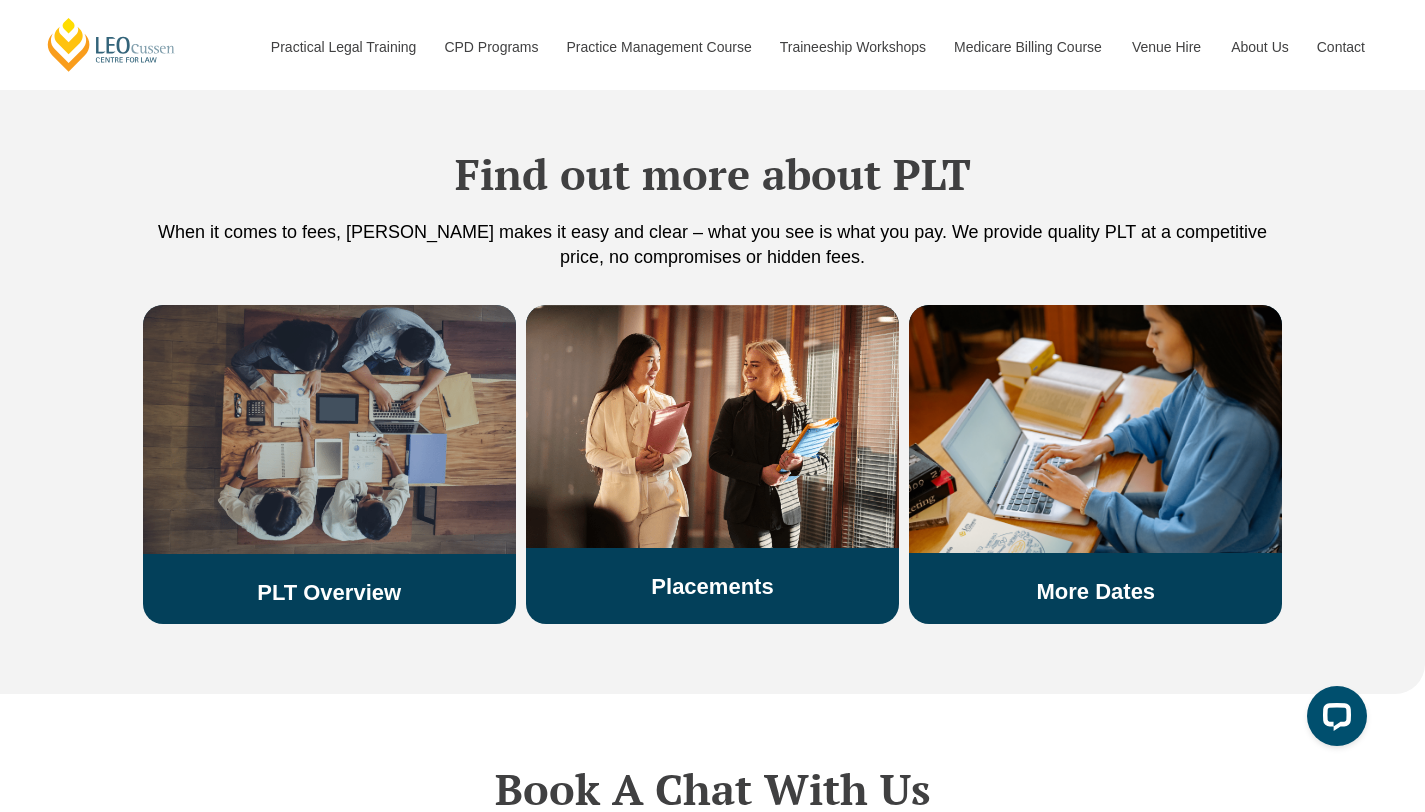 click at bounding box center (329, 429) 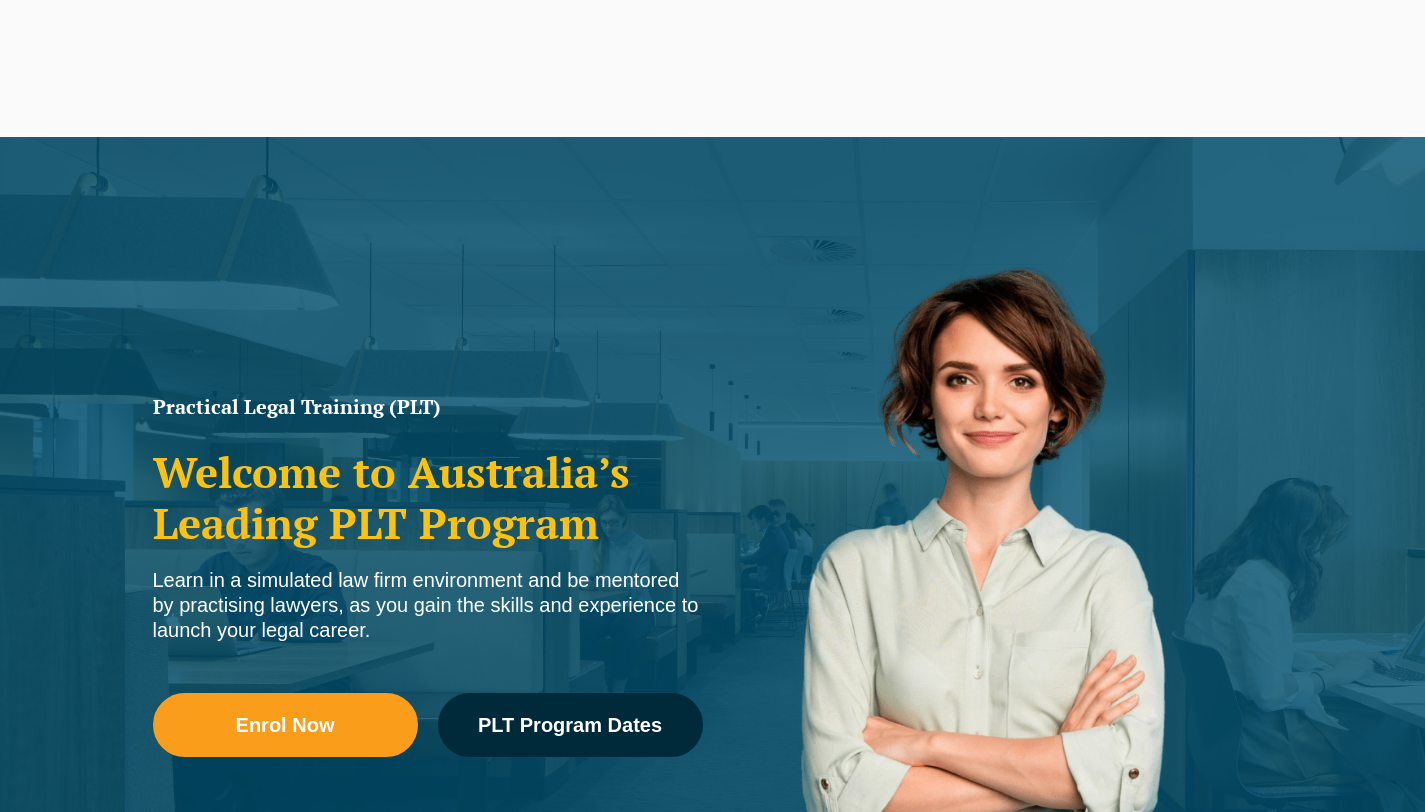 scroll, scrollTop: 61, scrollLeft: 0, axis: vertical 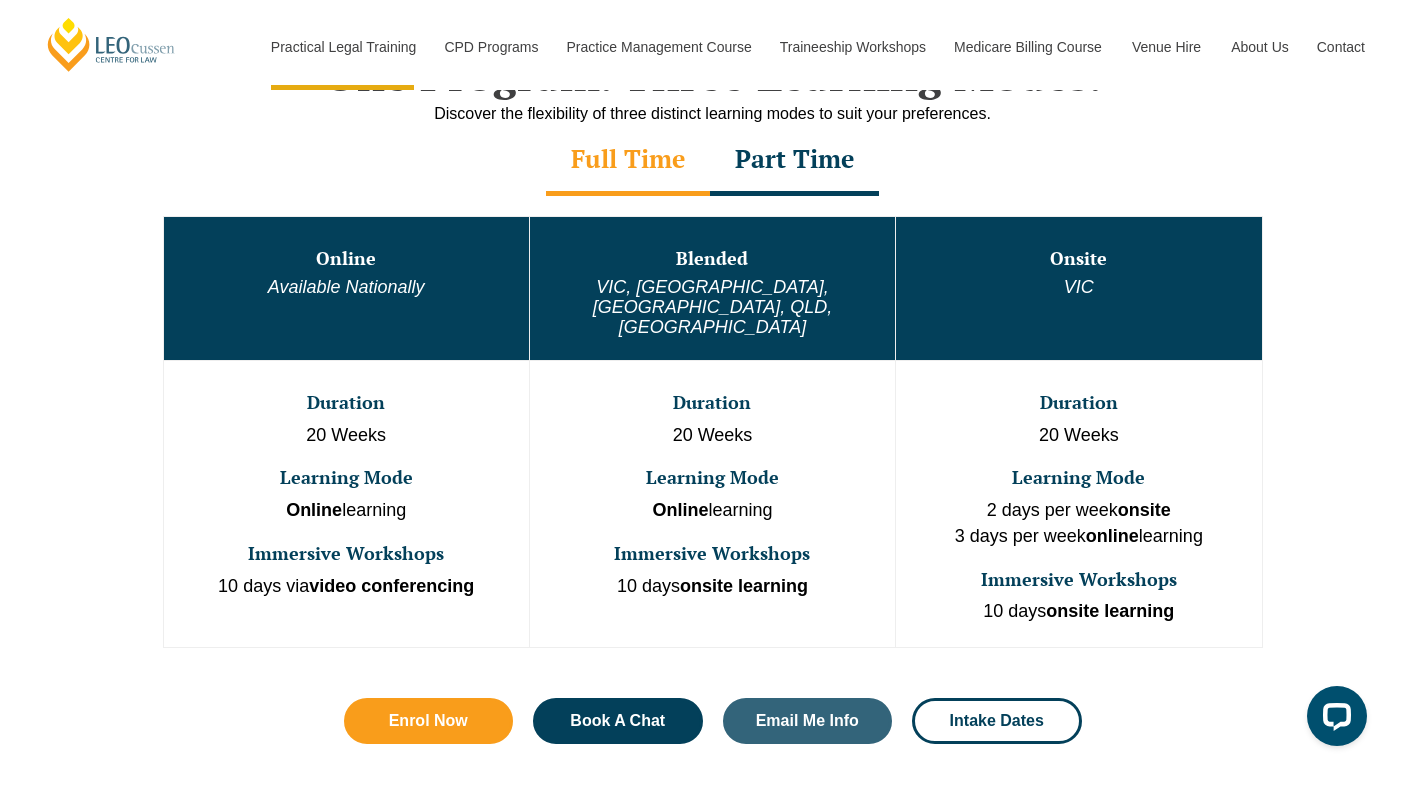 click on "Part Time" at bounding box center (794, 161) 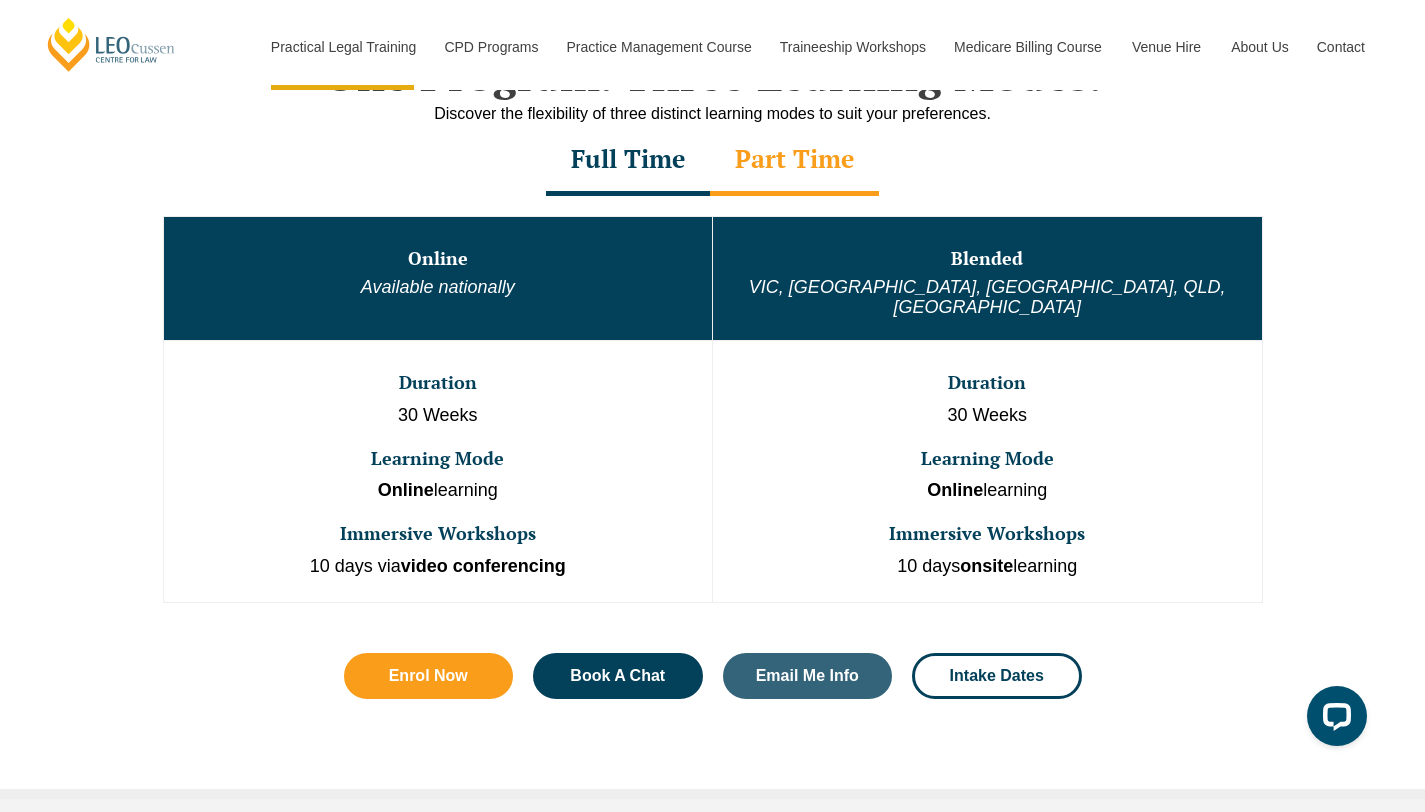 click on "Full Time" at bounding box center (628, 161) 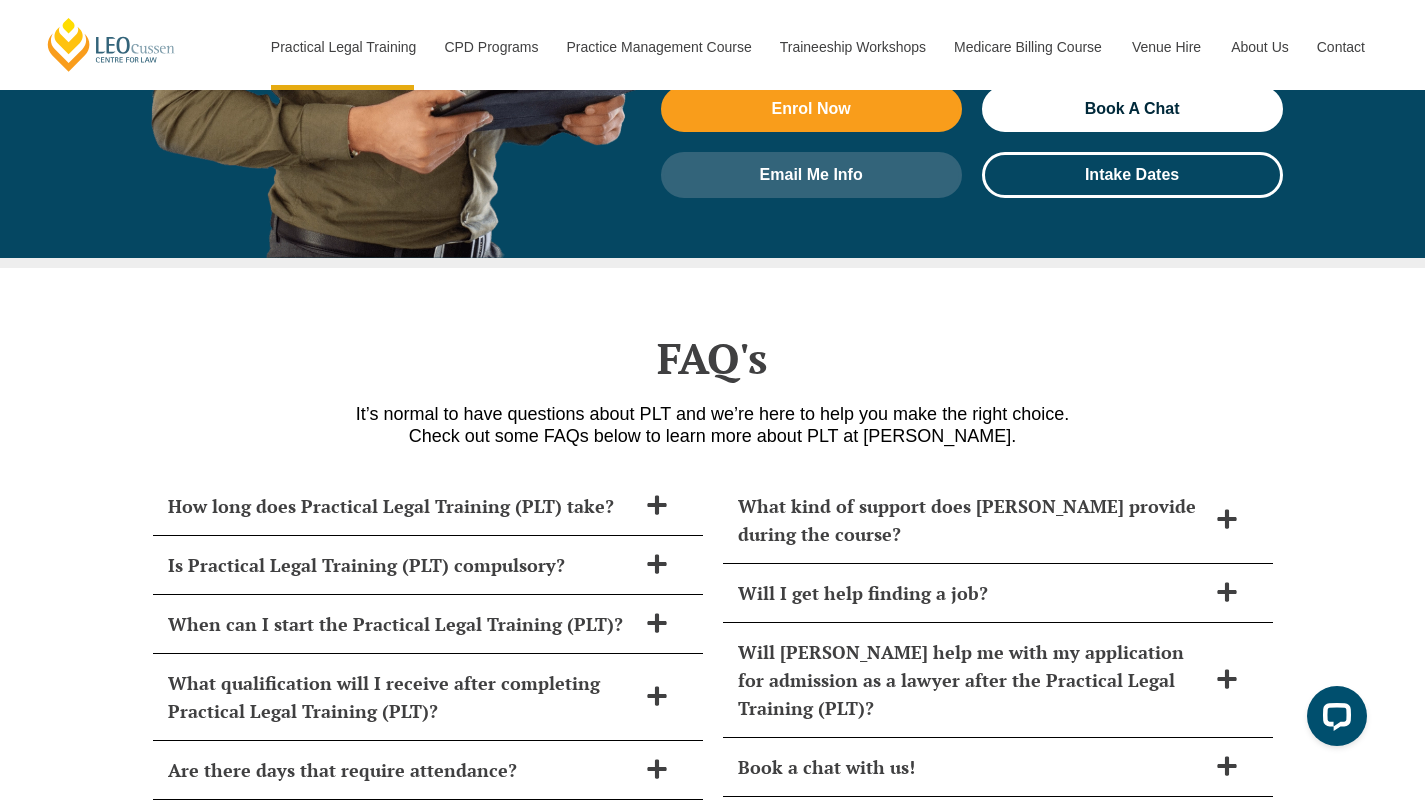 scroll, scrollTop: 8457, scrollLeft: 0, axis: vertical 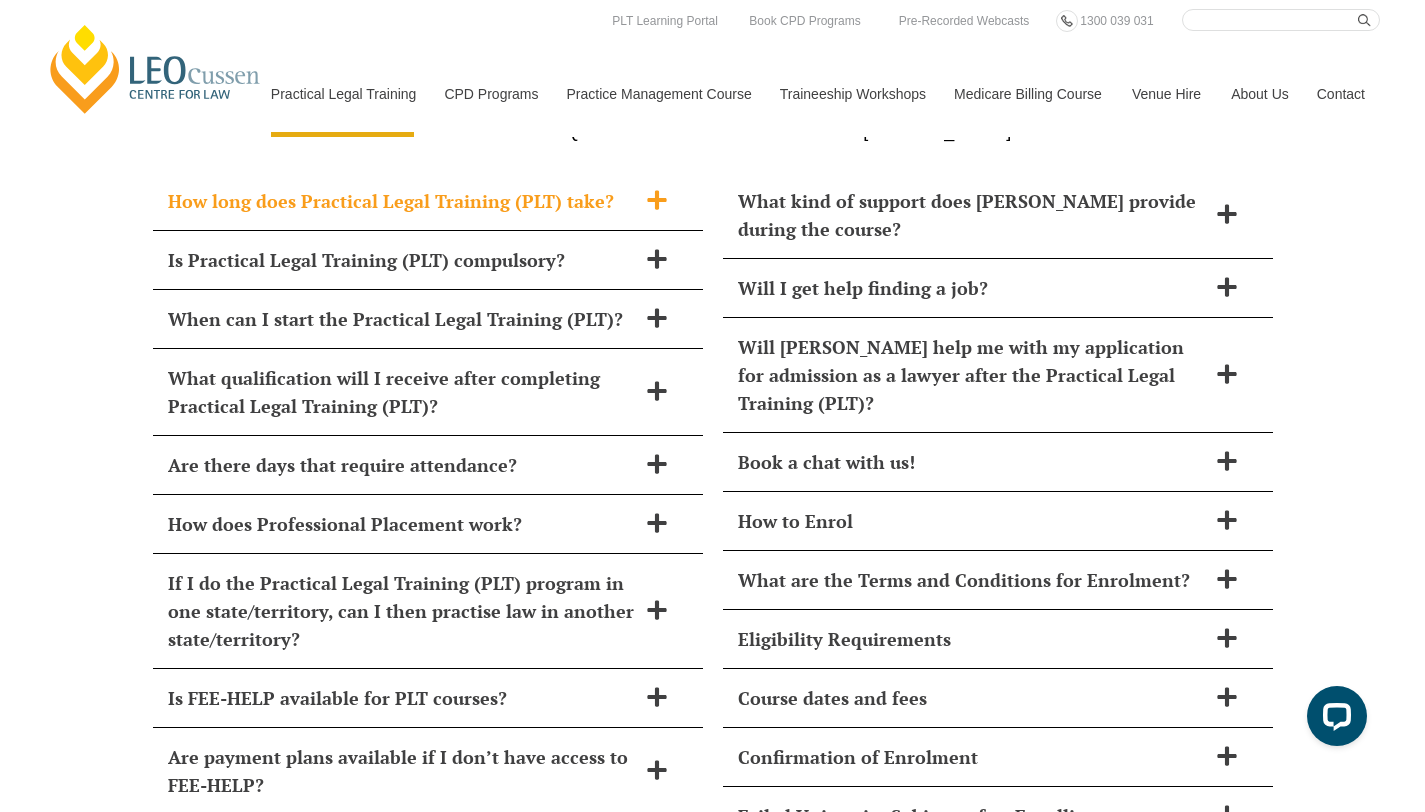 click on "How long does Practical Legal Training (PLT) take?" at bounding box center (428, 201) 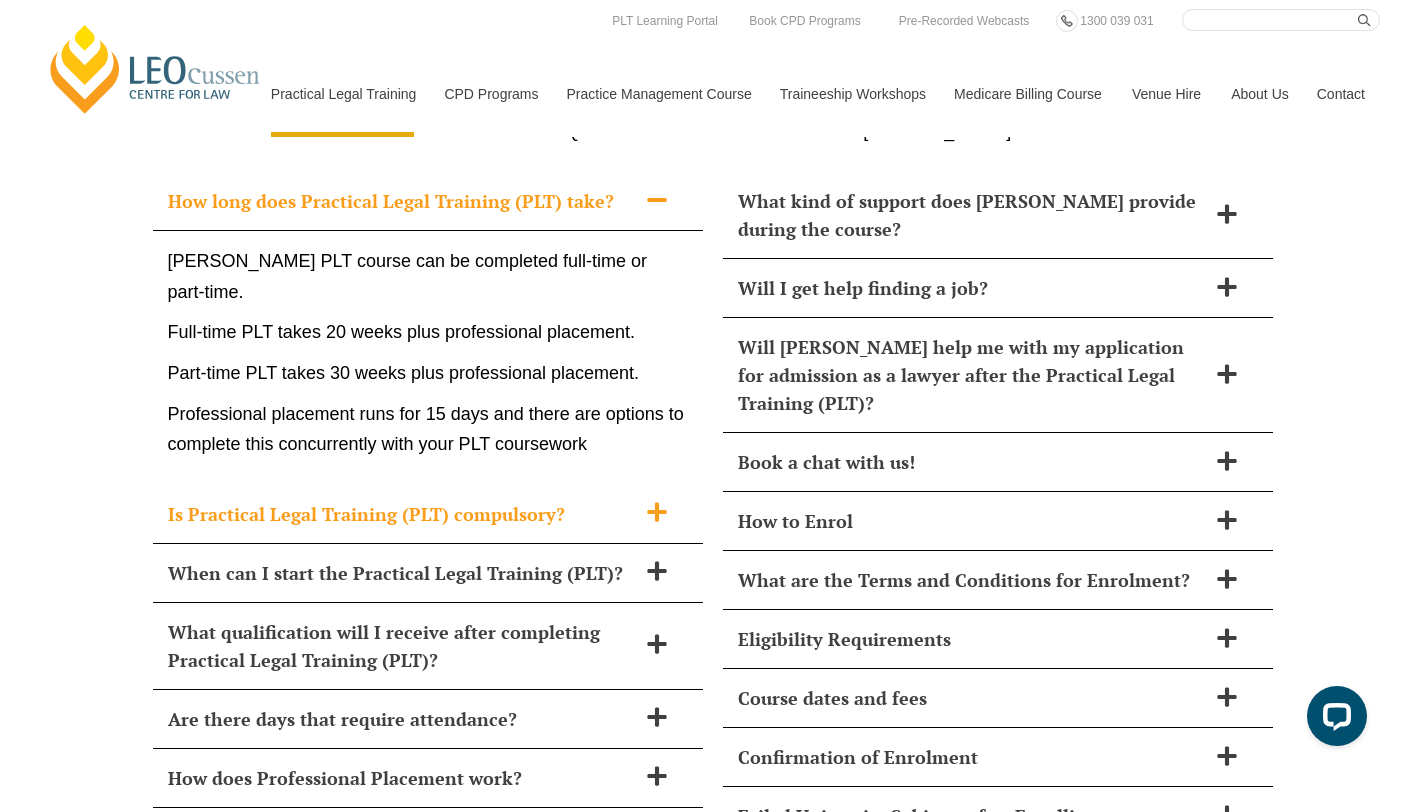 click 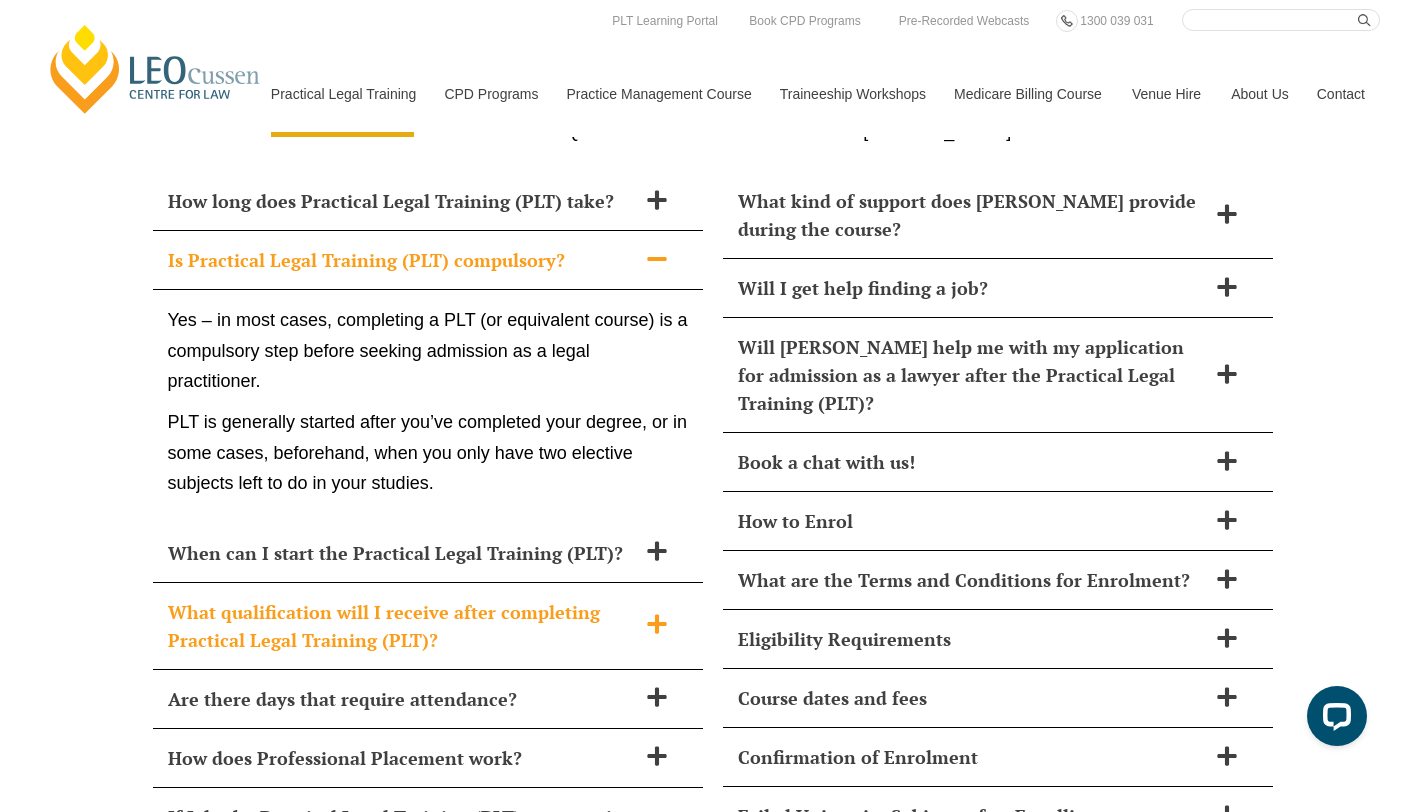 click 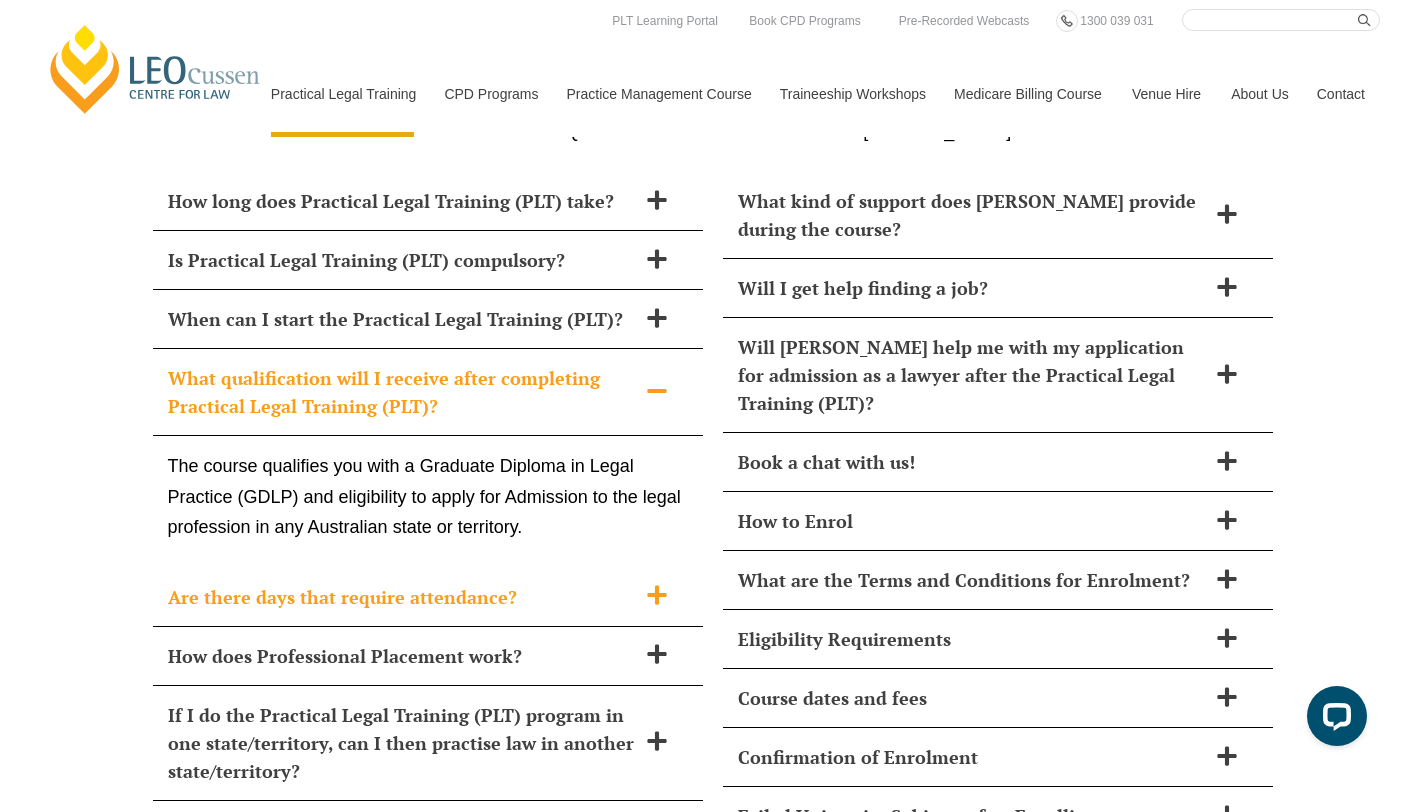 click at bounding box center (657, 596) 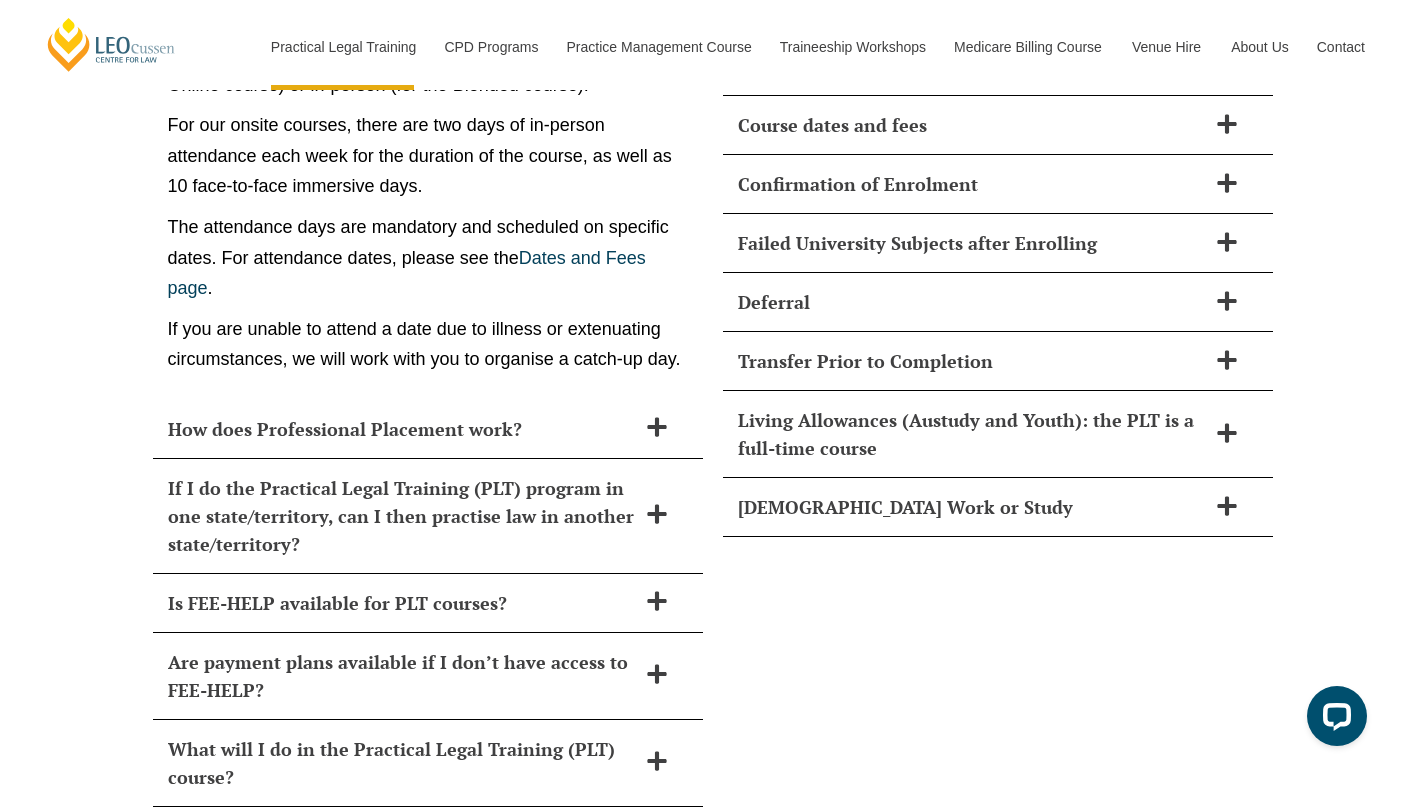 scroll, scrollTop: 9151, scrollLeft: 0, axis: vertical 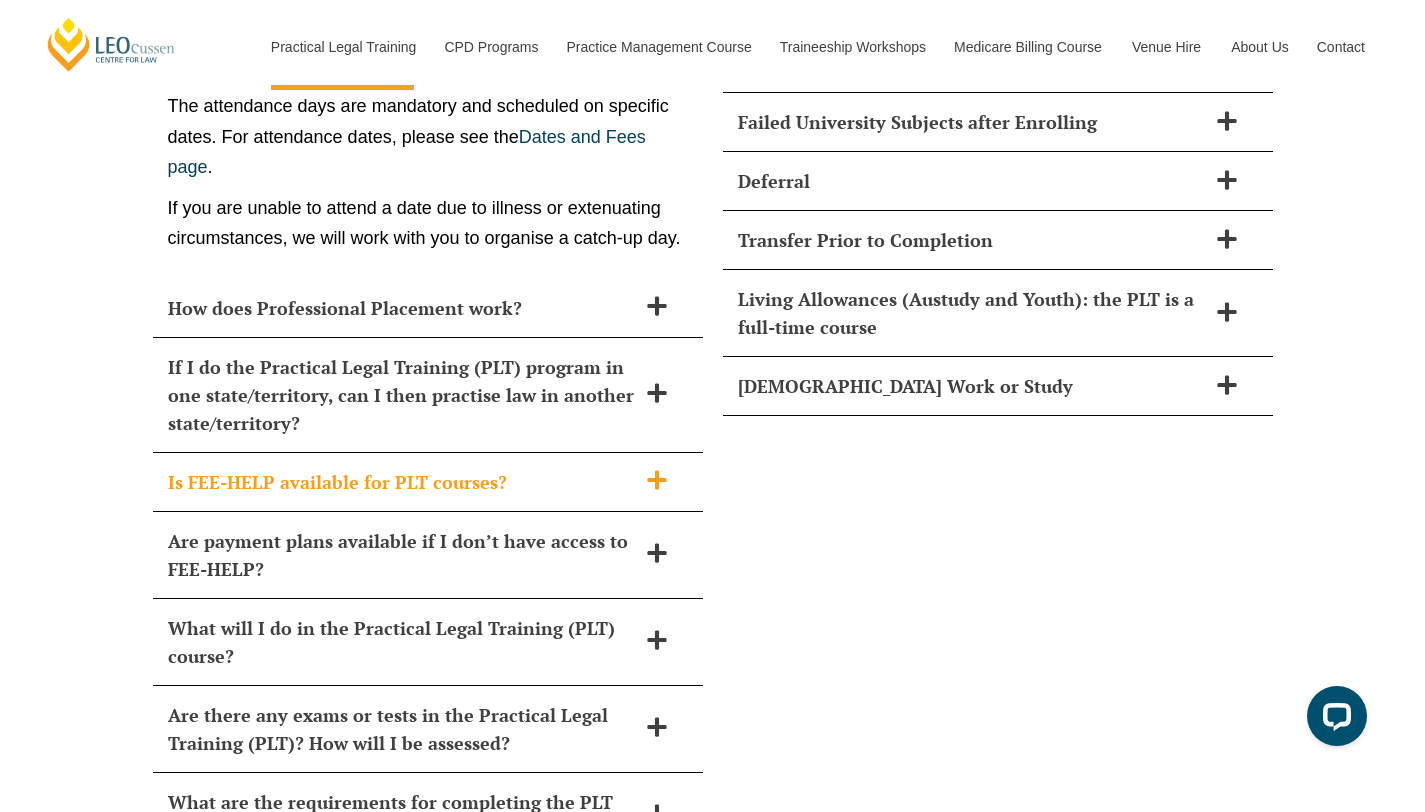 click 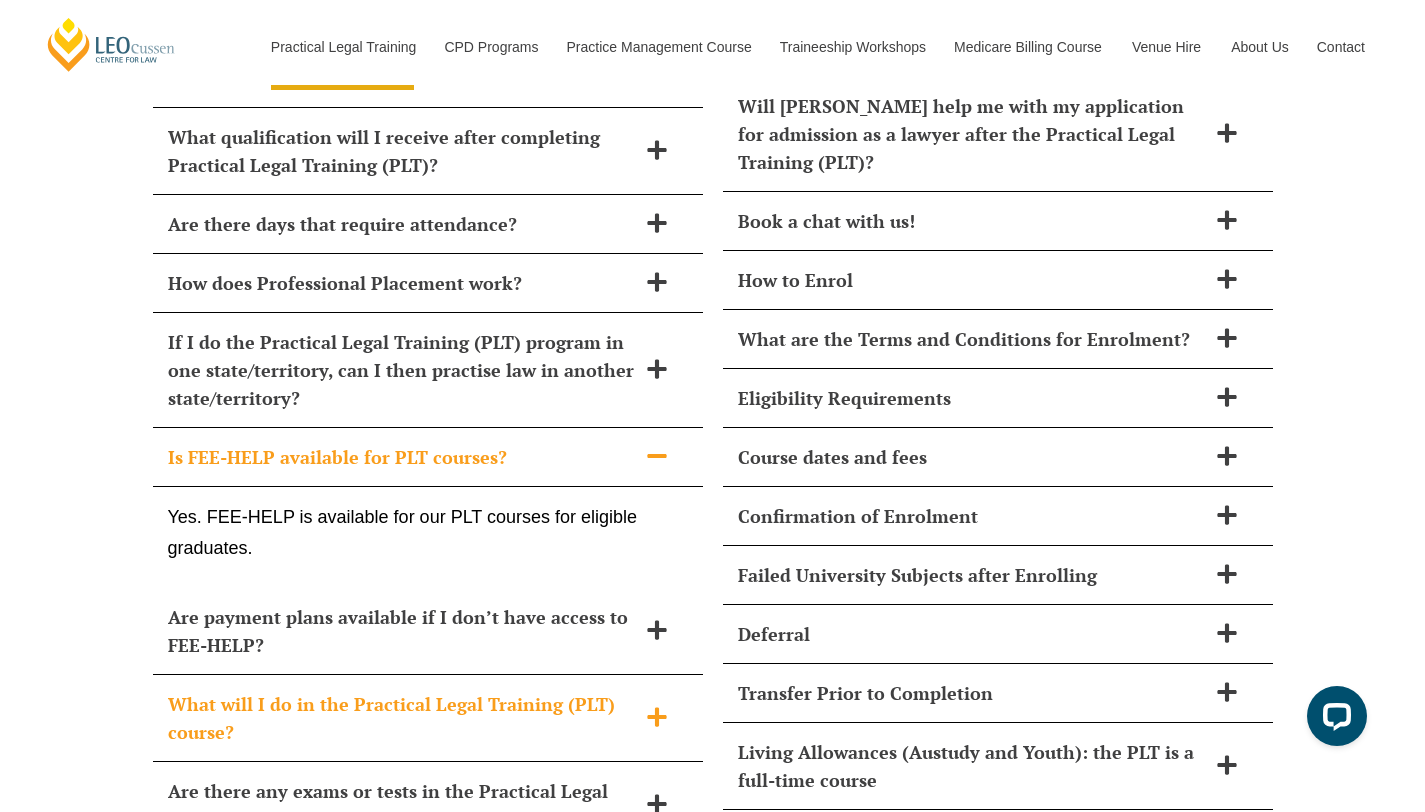 scroll, scrollTop: 8696, scrollLeft: 0, axis: vertical 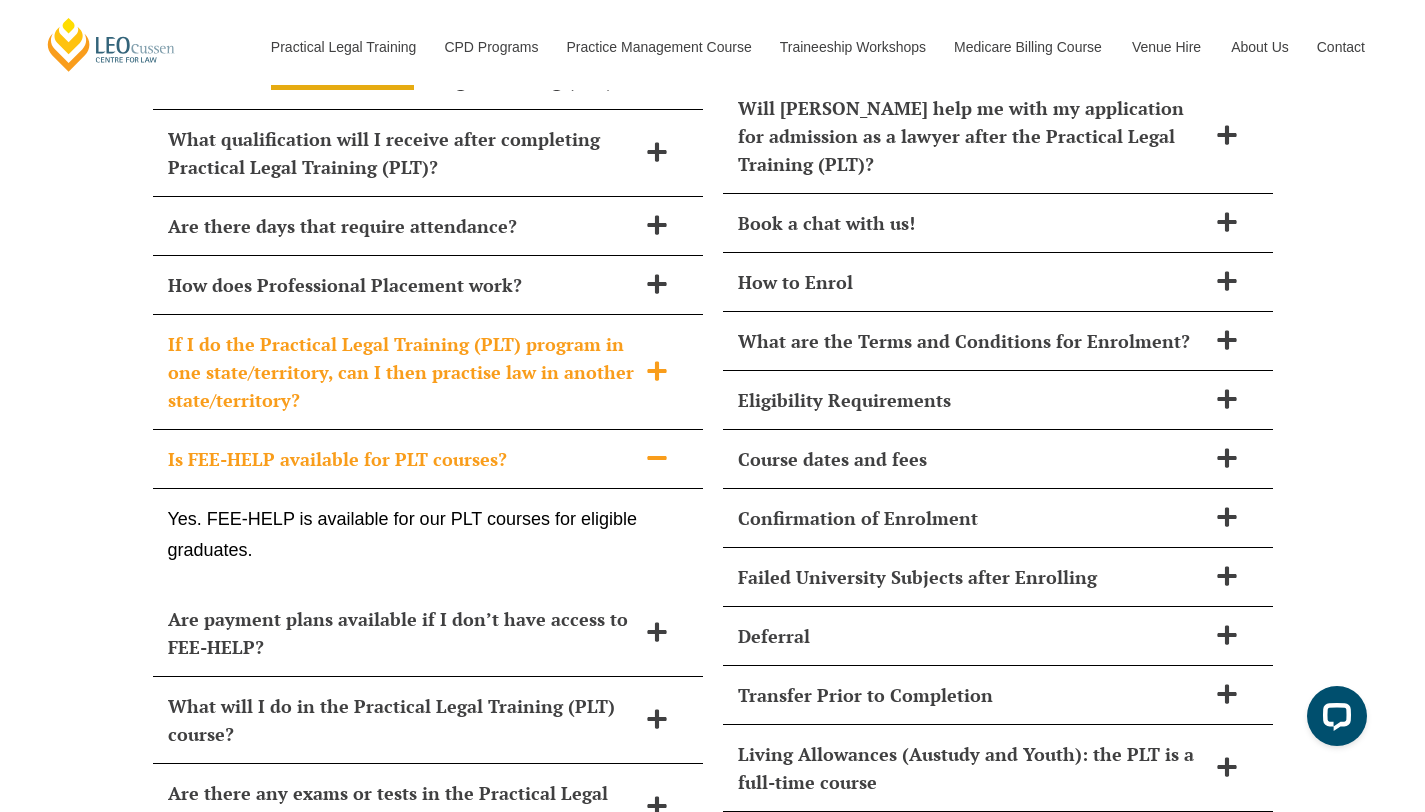 click 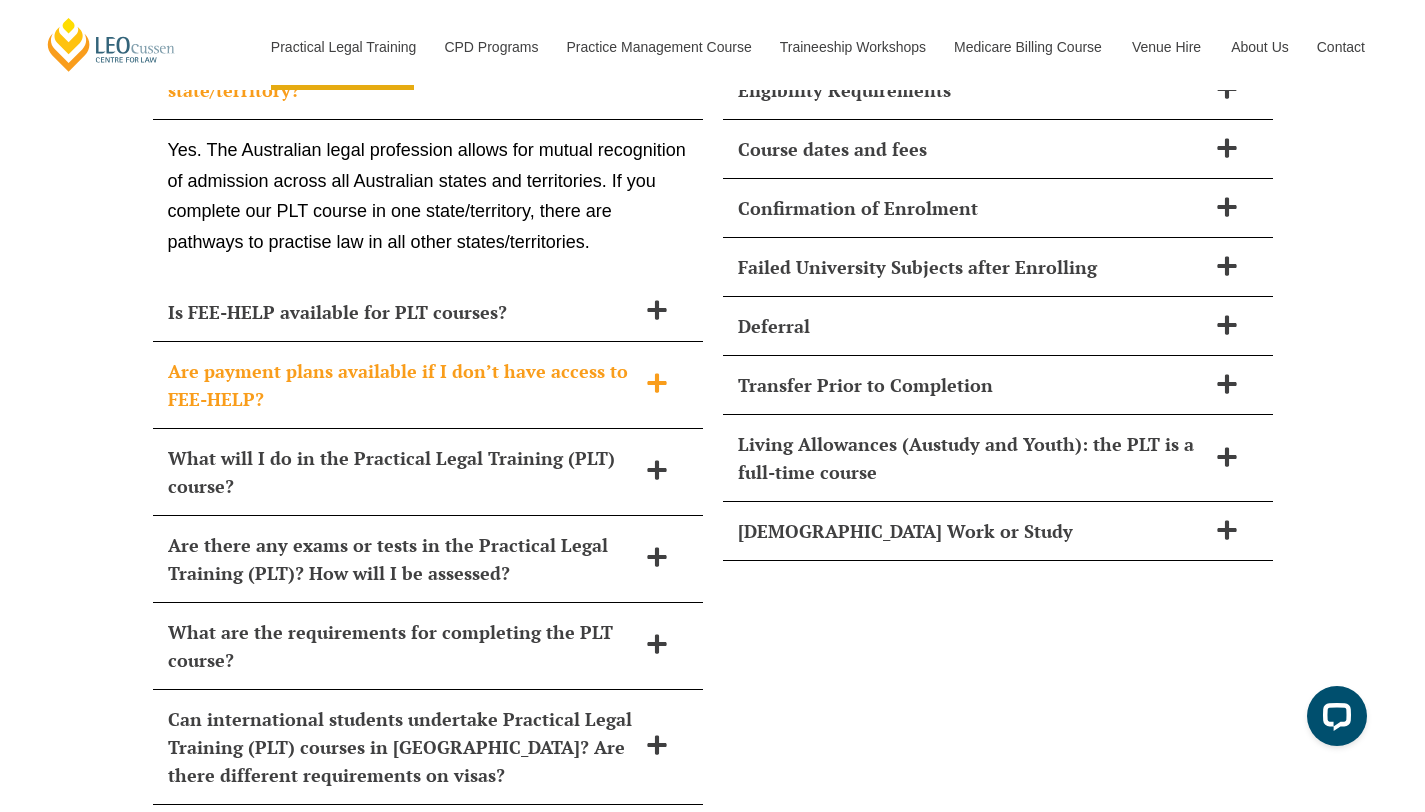 scroll, scrollTop: 9009, scrollLeft: 0, axis: vertical 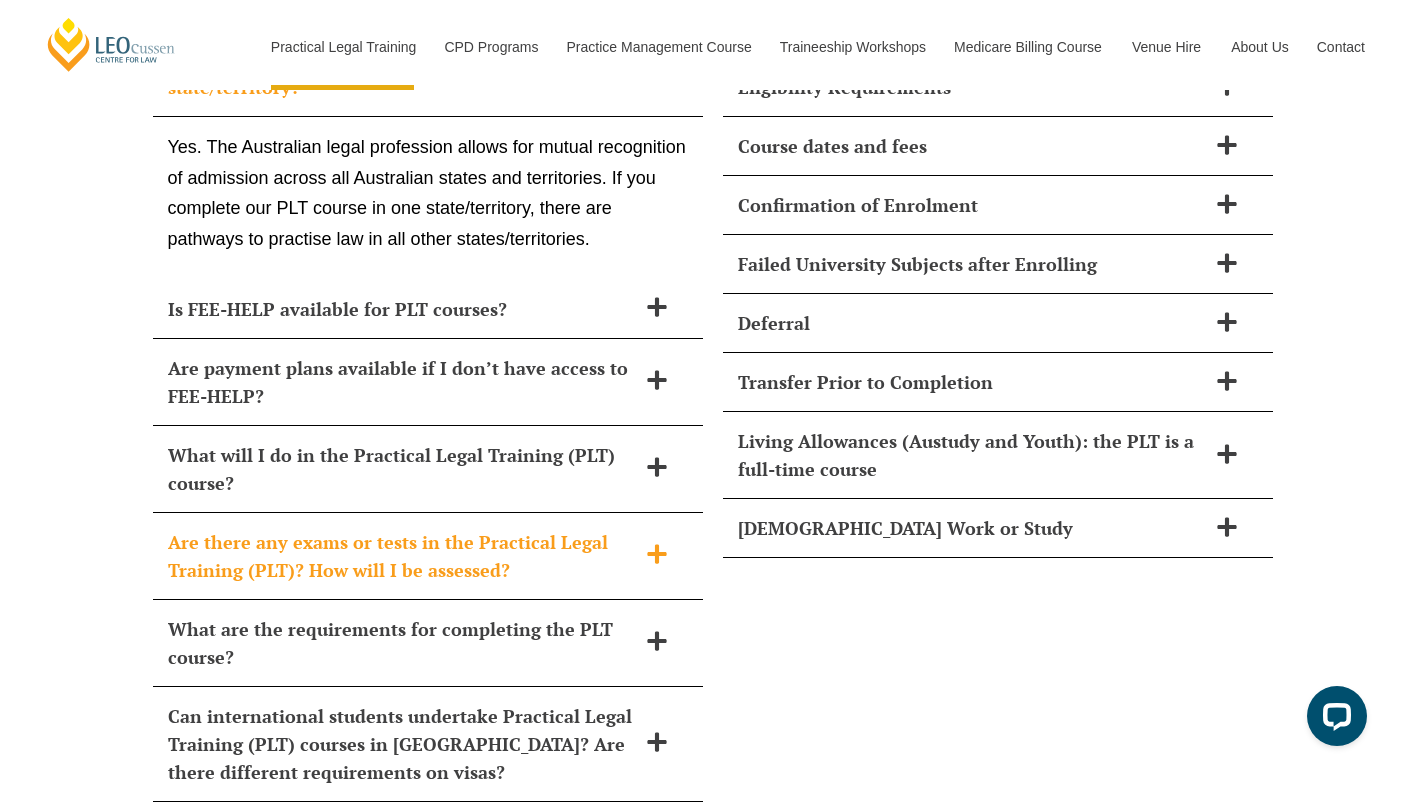click 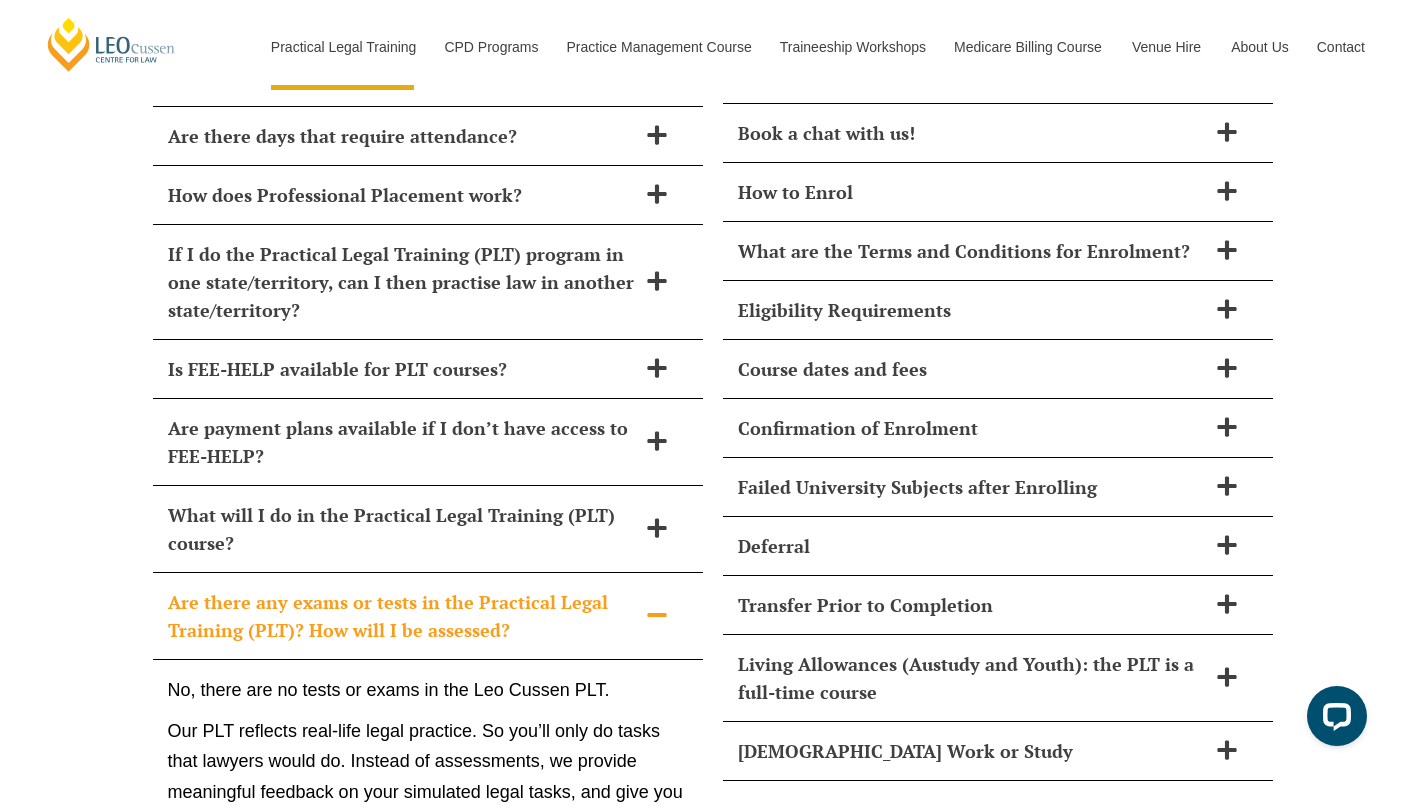 scroll, scrollTop: 8678, scrollLeft: 0, axis: vertical 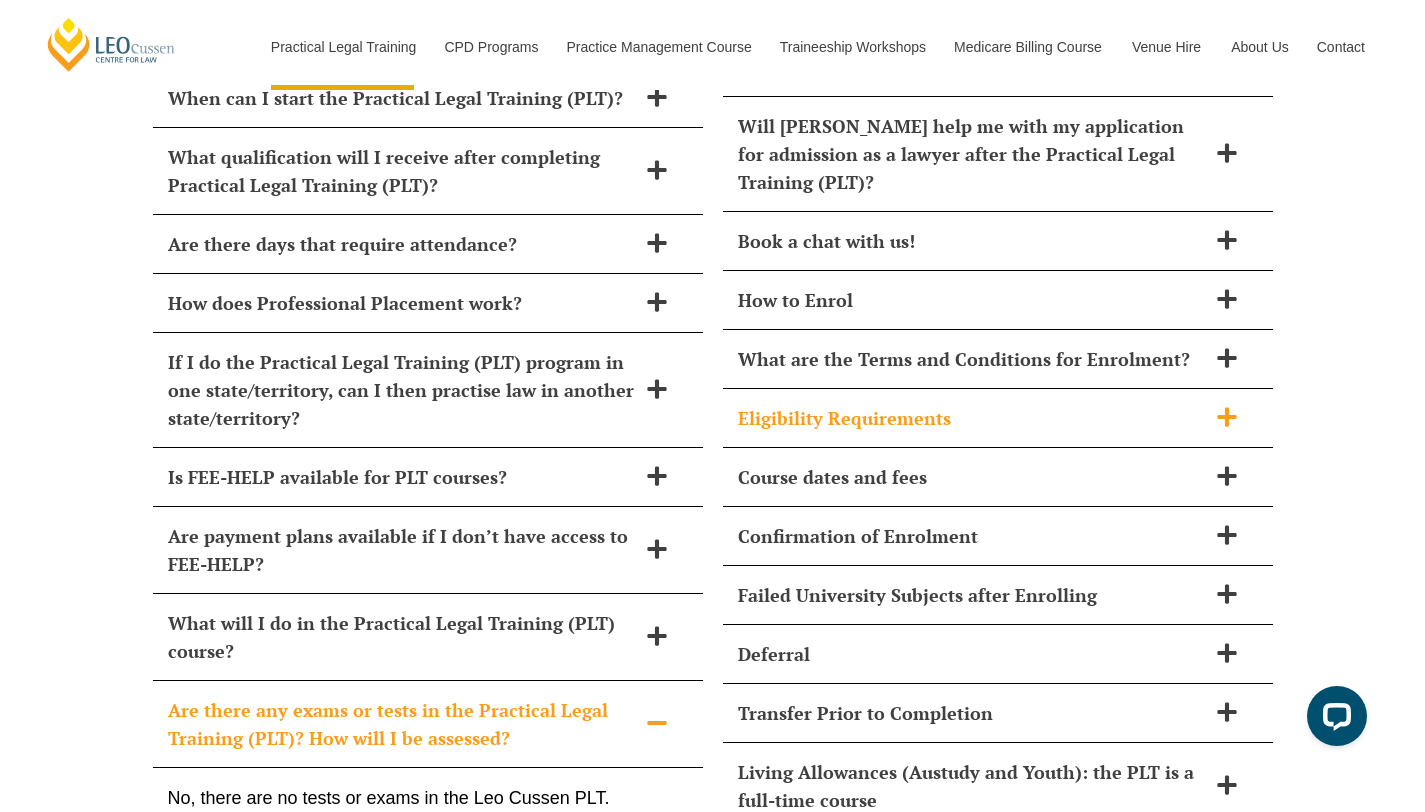 click 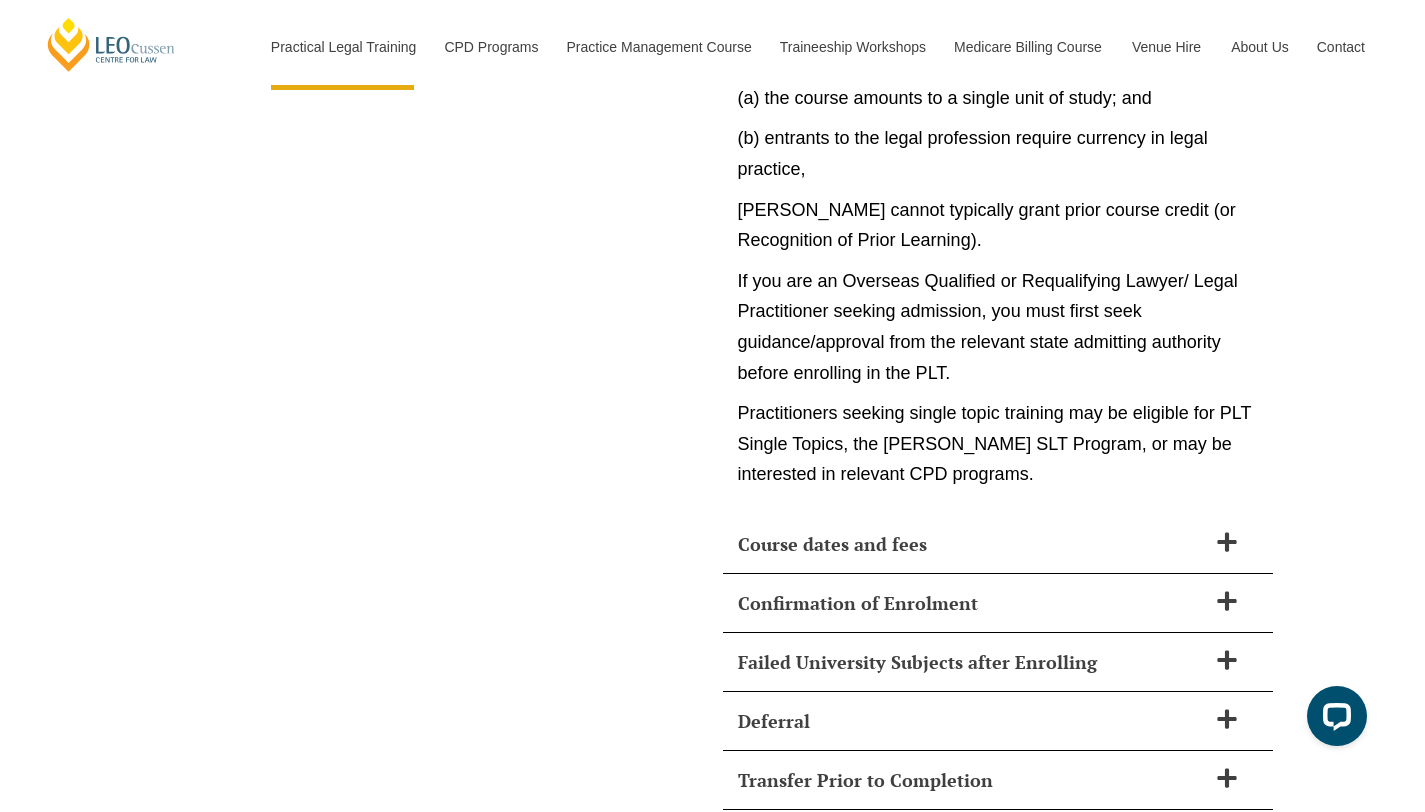 scroll, scrollTop: 10351, scrollLeft: 0, axis: vertical 